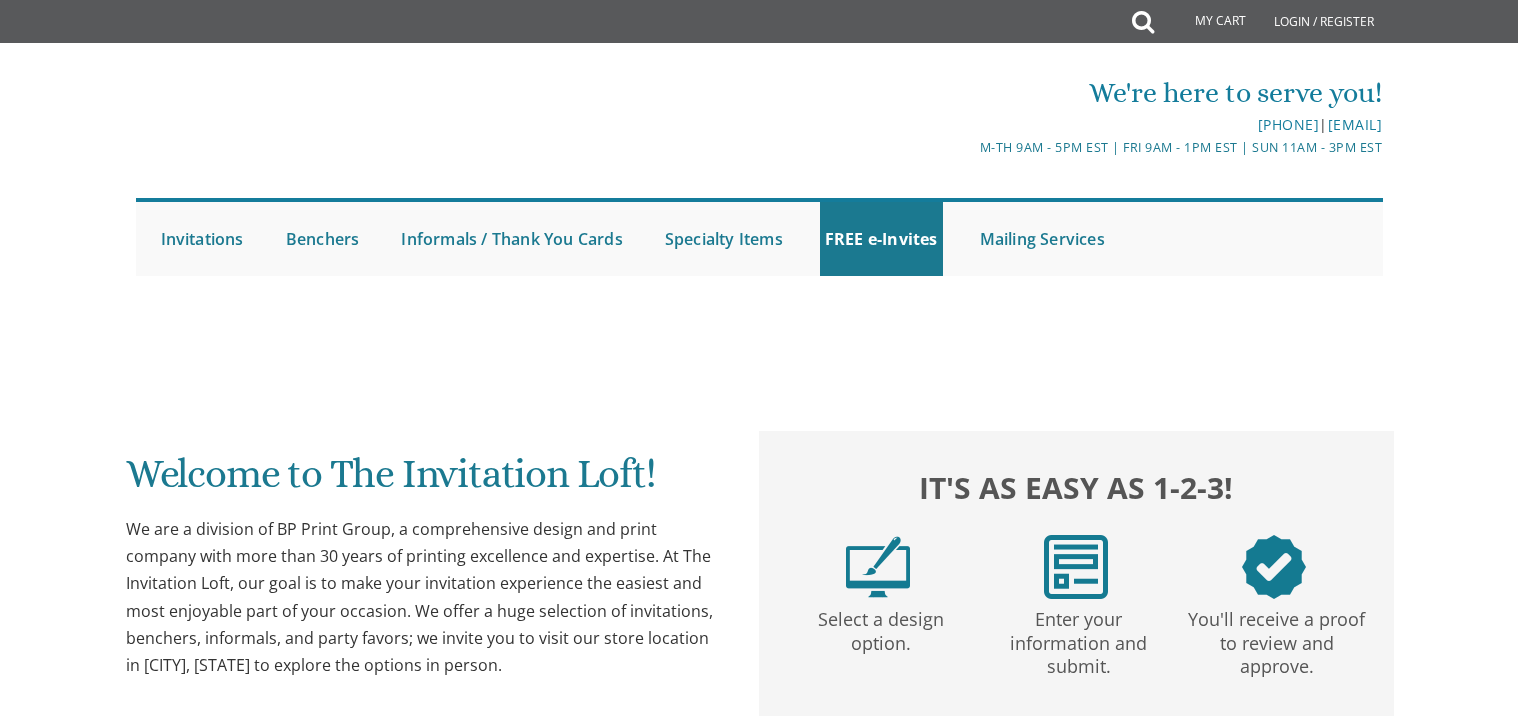 scroll, scrollTop: 0, scrollLeft: 0, axis: both 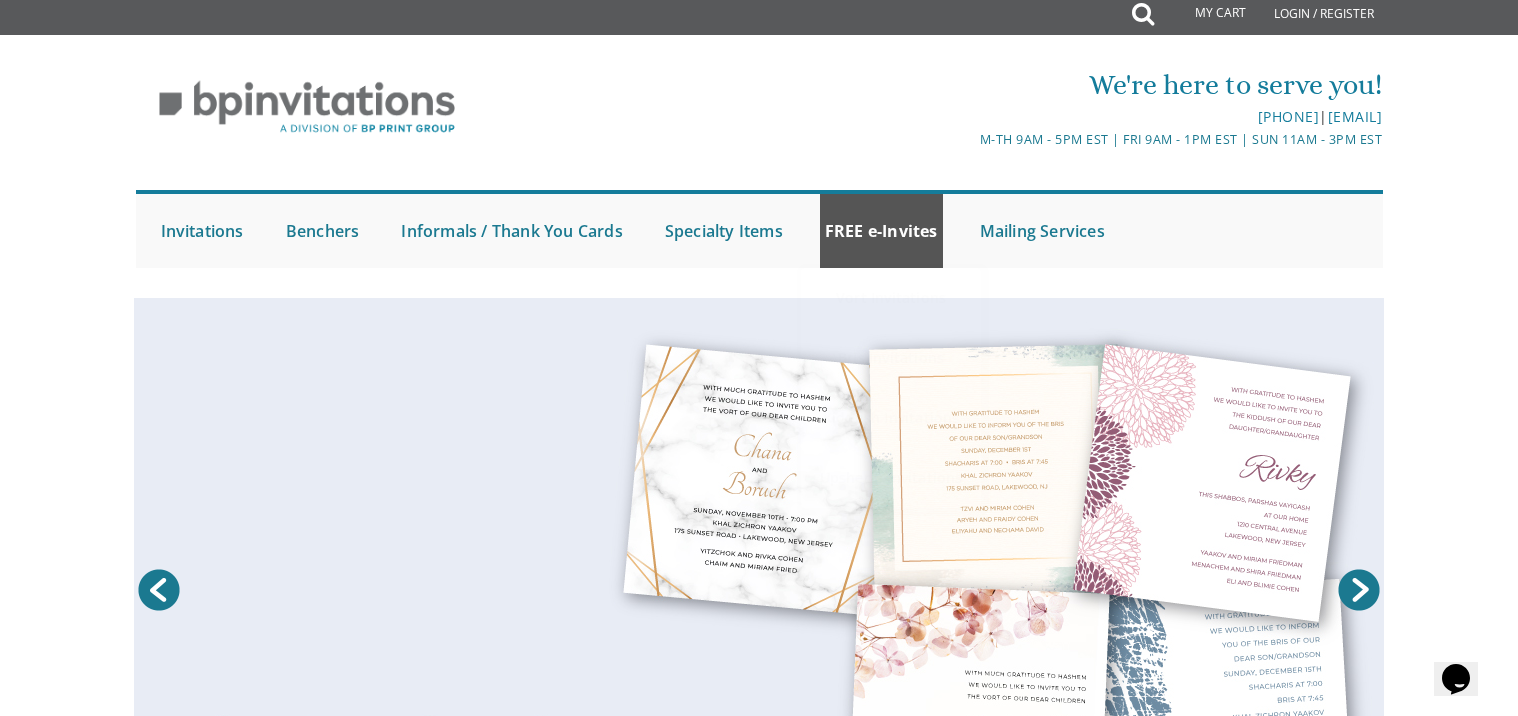 click on "FREE e-Invites" at bounding box center [881, 231] 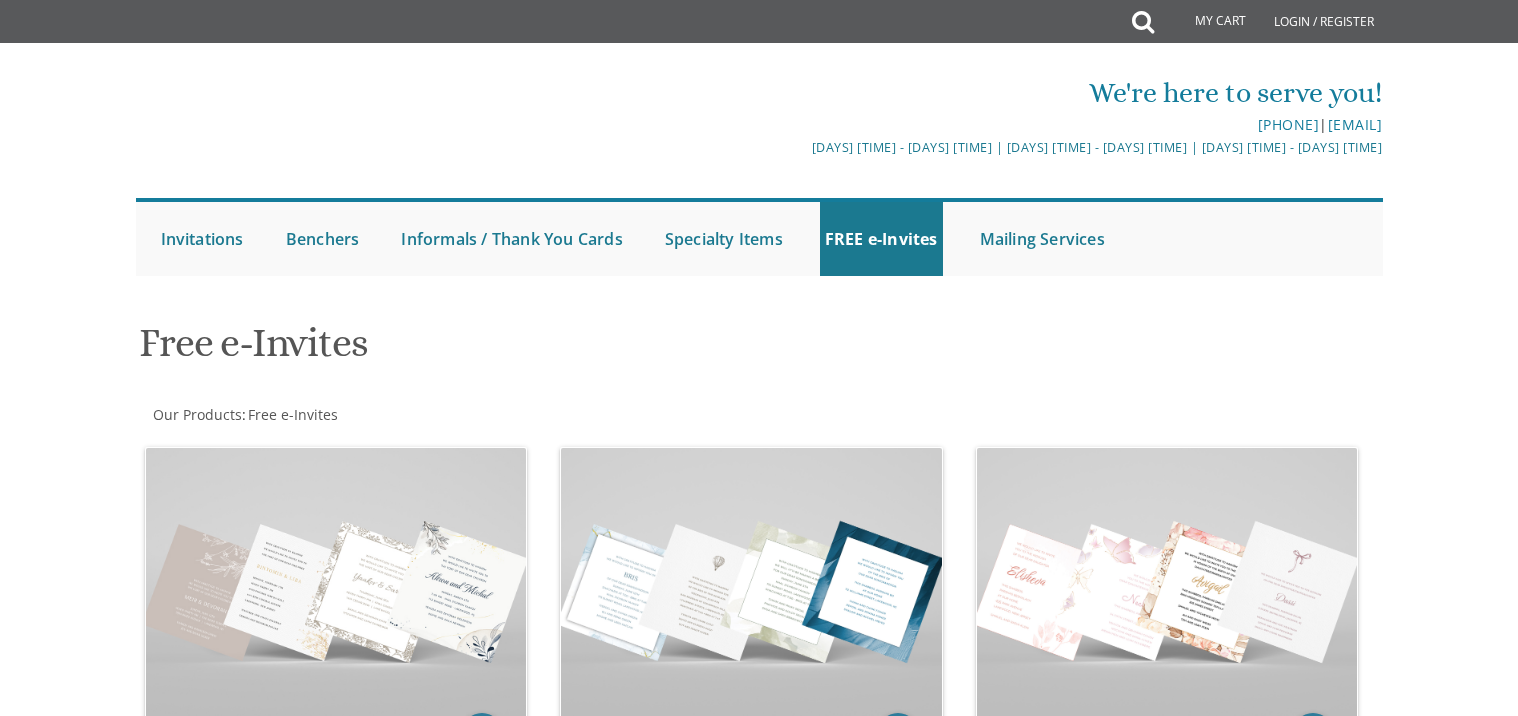 scroll, scrollTop: 0, scrollLeft: 0, axis: both 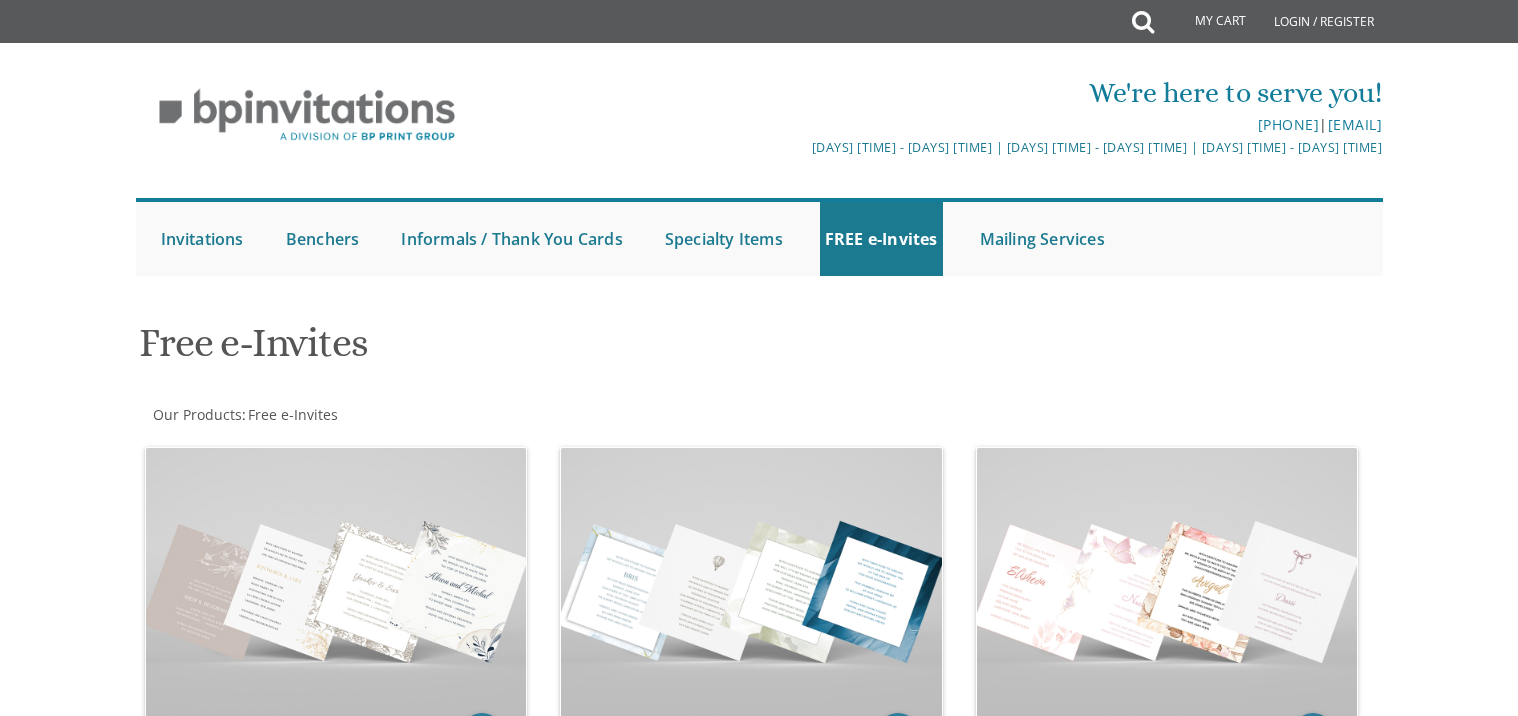 click on "FREE e-Invites" at bounding box center [881, 239] 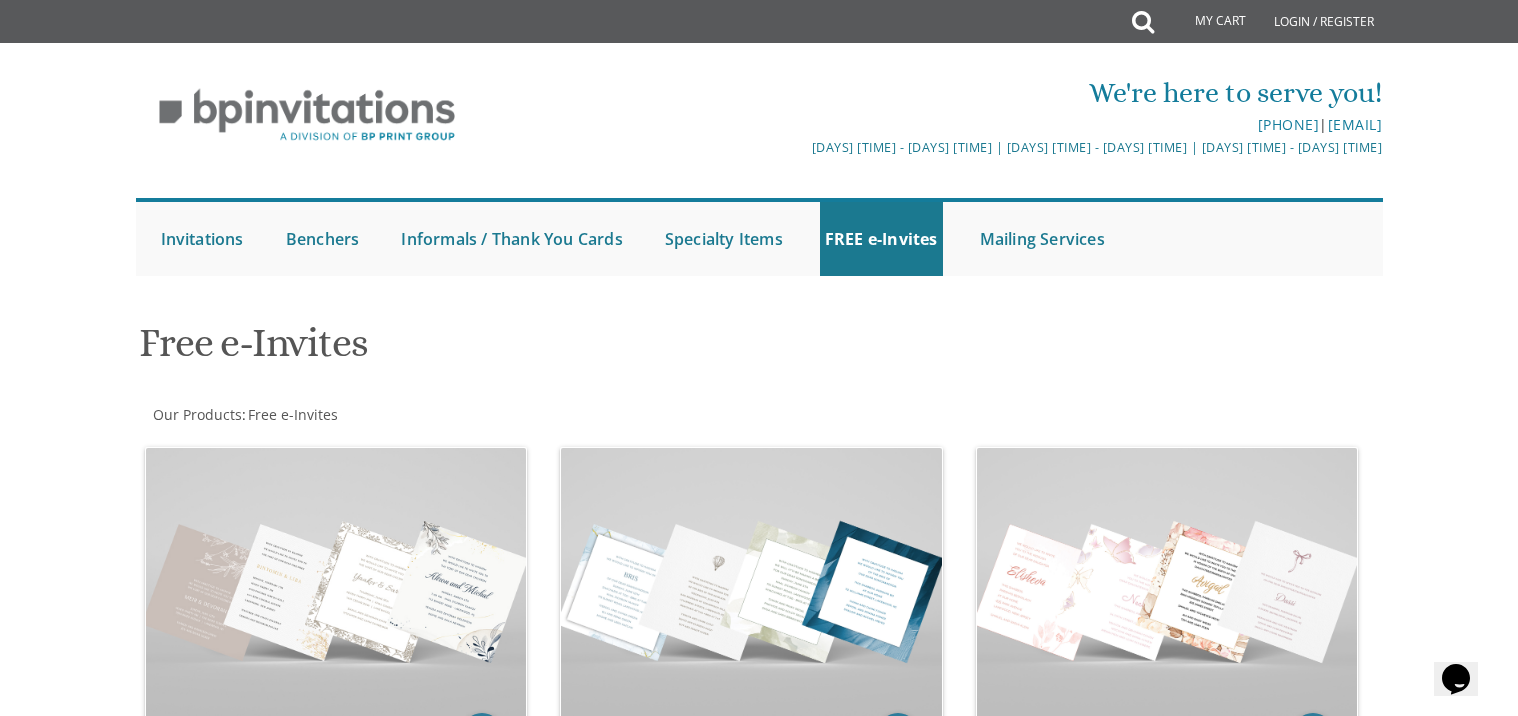 click on "FREE e-Invites" at bounding box center (881, 239) 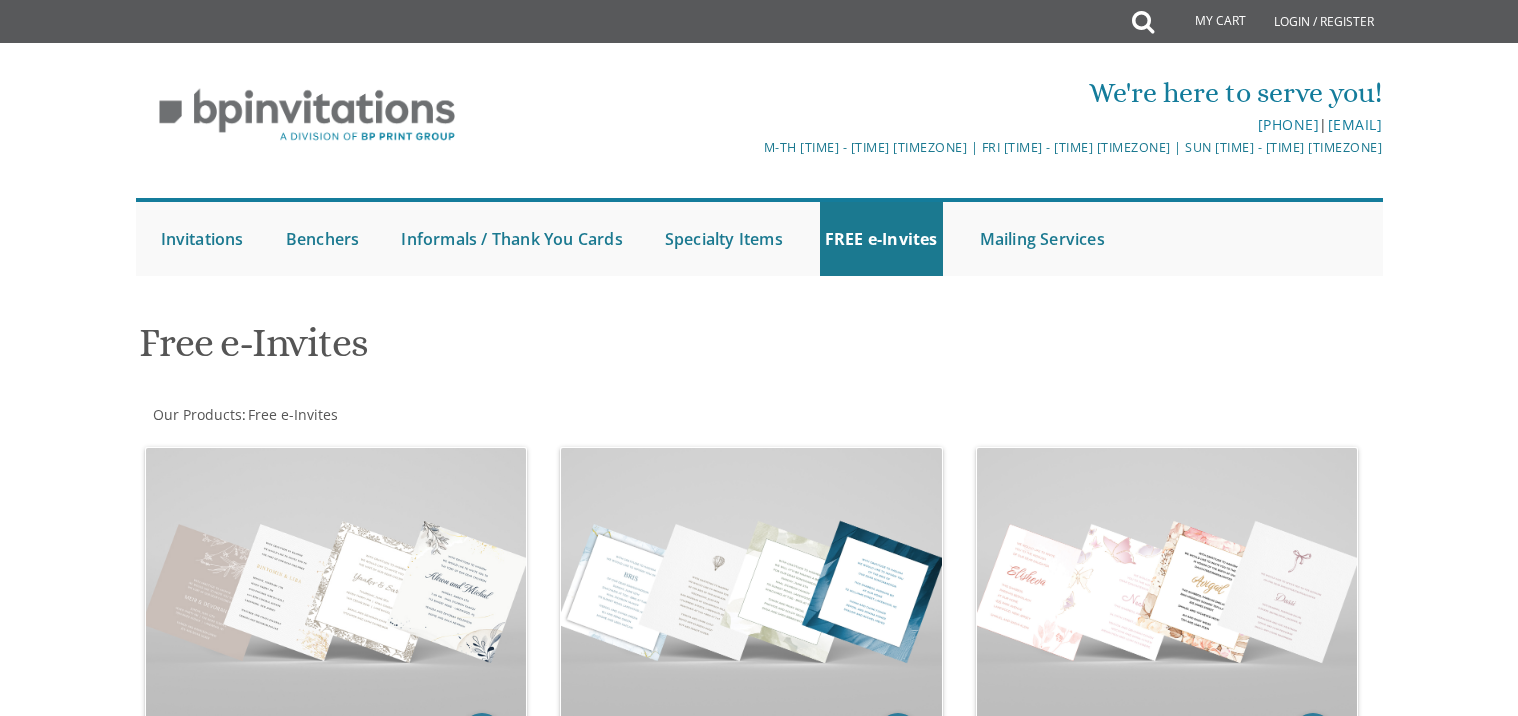 scroll, scrollTop: 0, scrollLeft: 0, axis: both 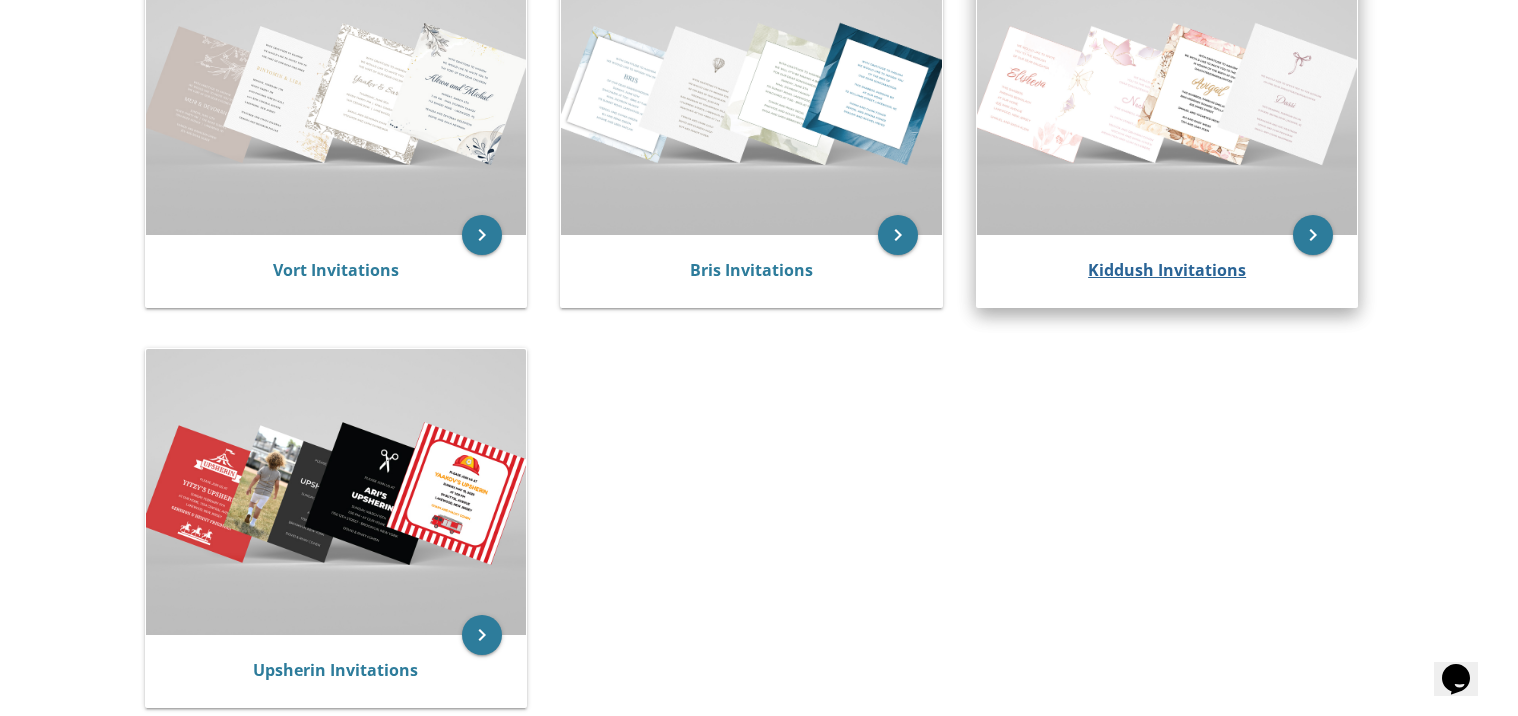 click on "Kiddush Invitations" at bounding box center [1167, 270] 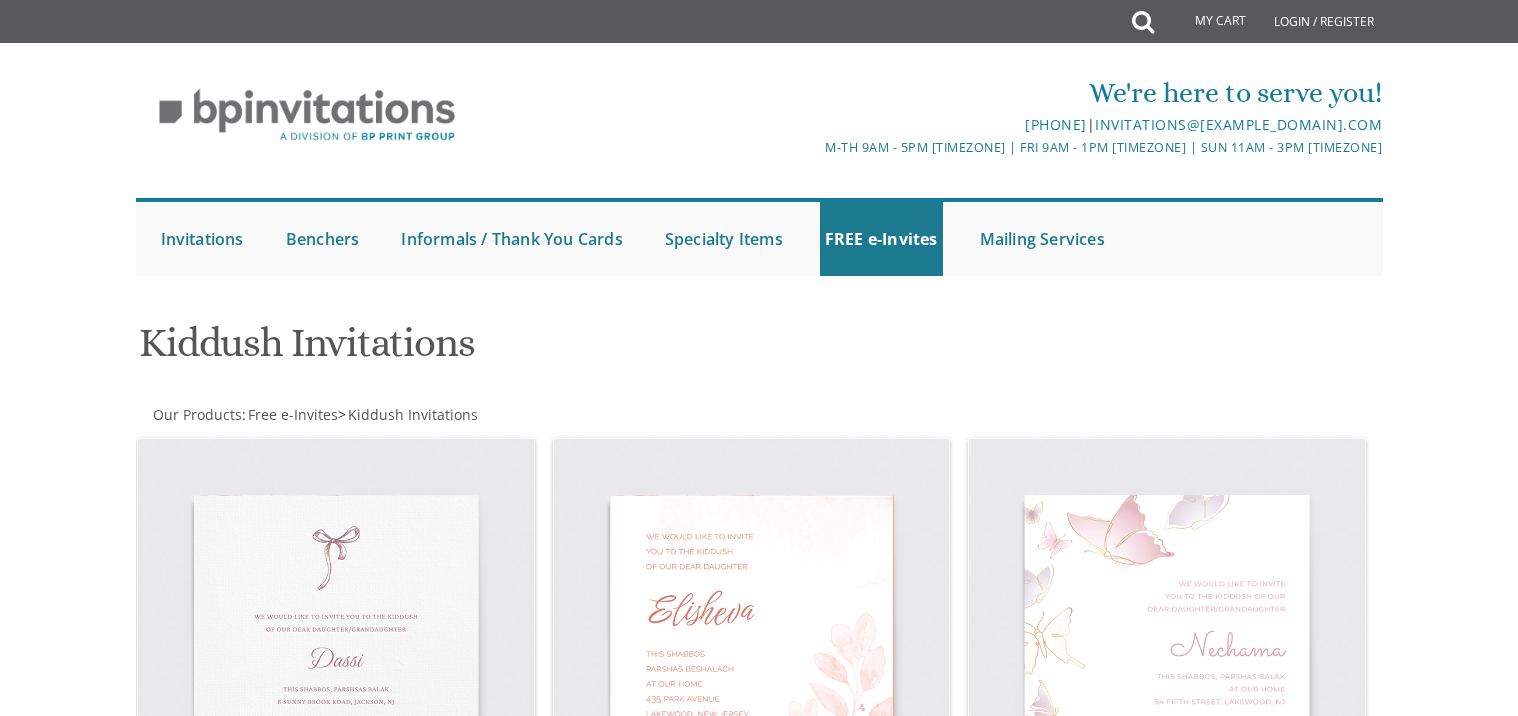 scroll, scrollTop: 0, scrollLeft: 0, axis: both 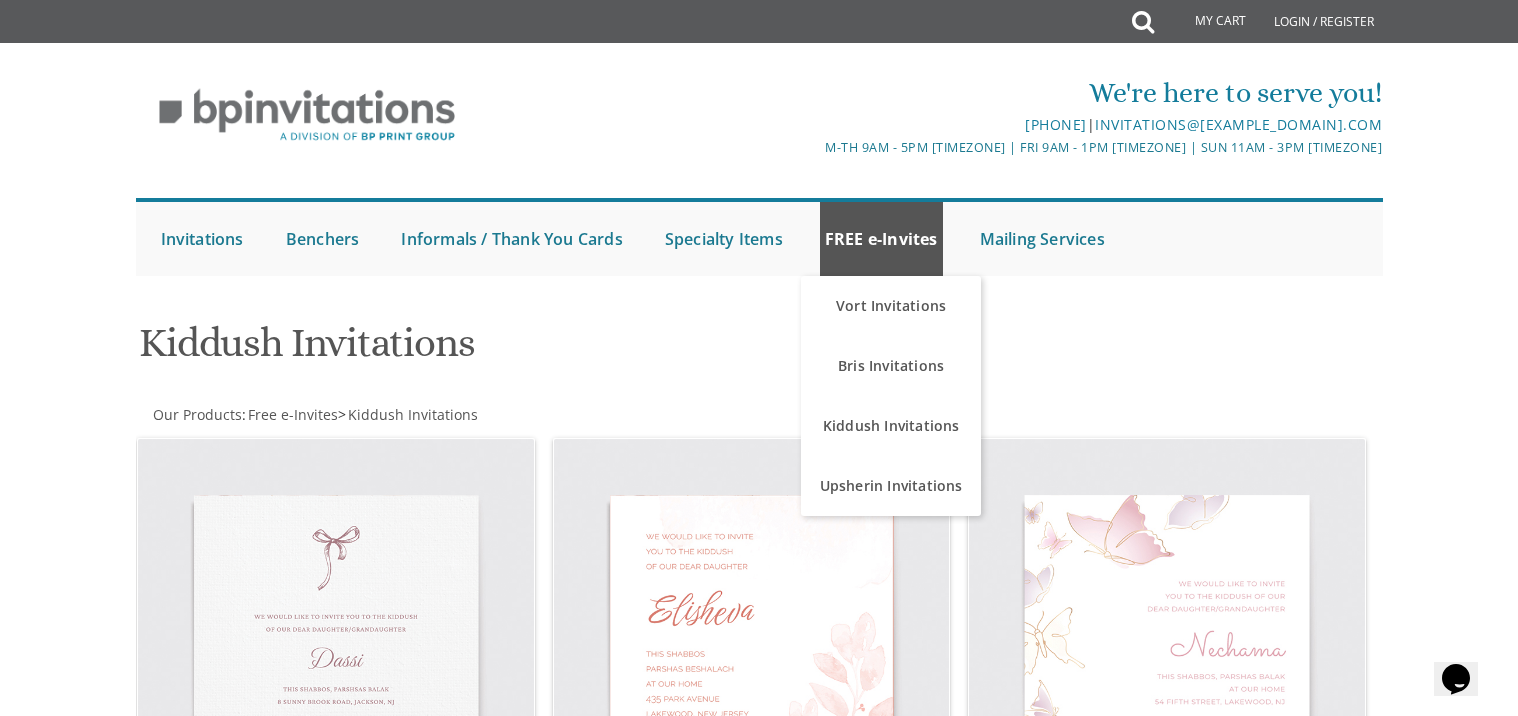 click on "FREE e-Invites" at bounding box center [881, 239] 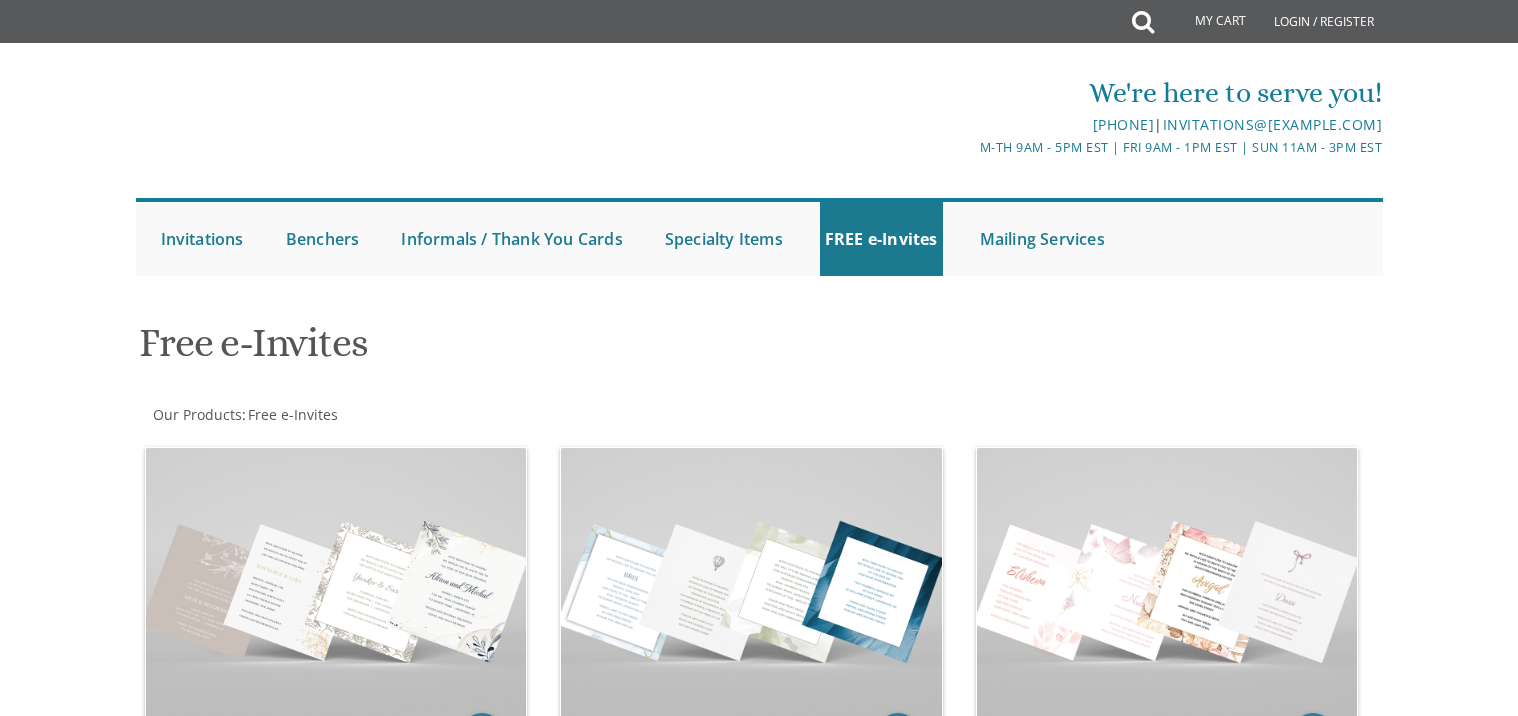 scroll, scrollTop: 0, scrollLeft: 0, axis: both 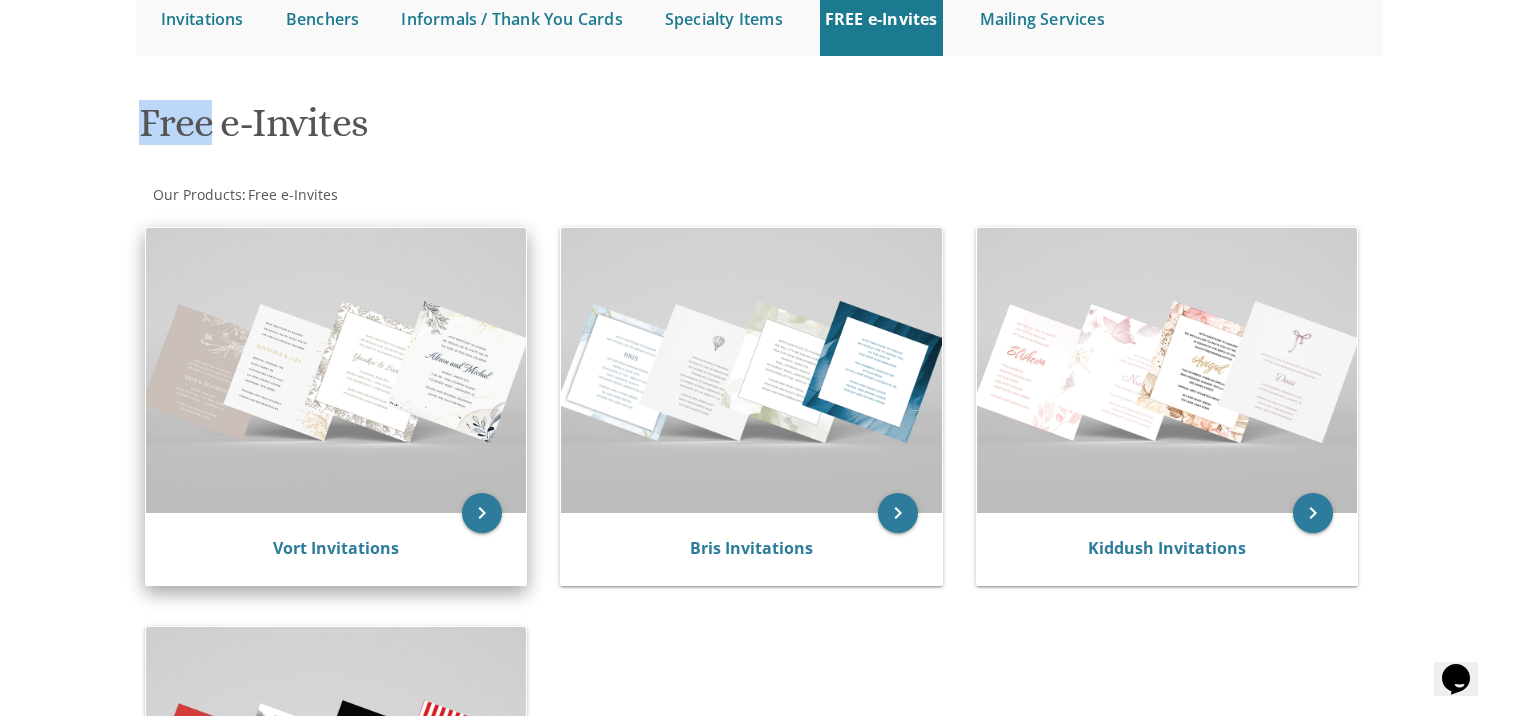click at bounding box center [336, 370] 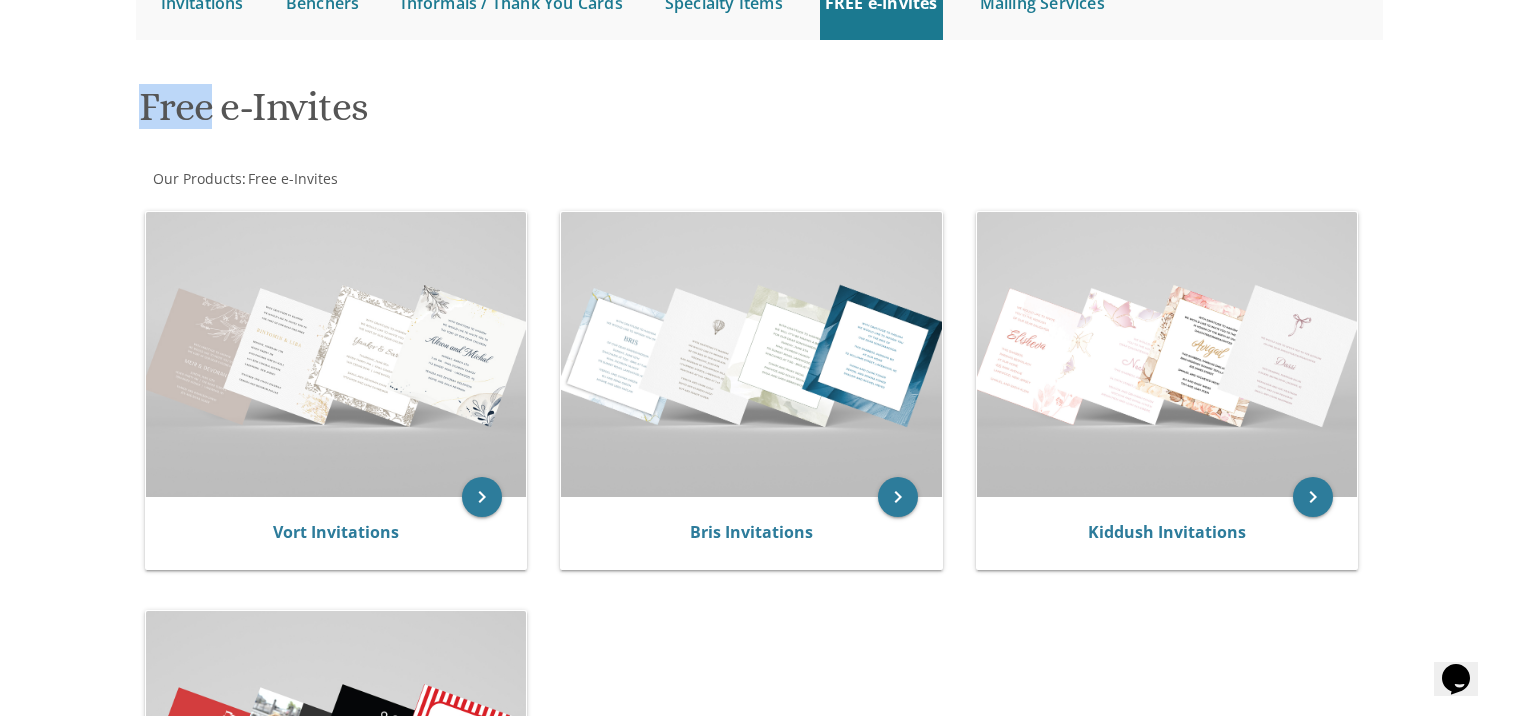 scroll, scrollTop: 404, scrollLeft: 0, axis: vertical 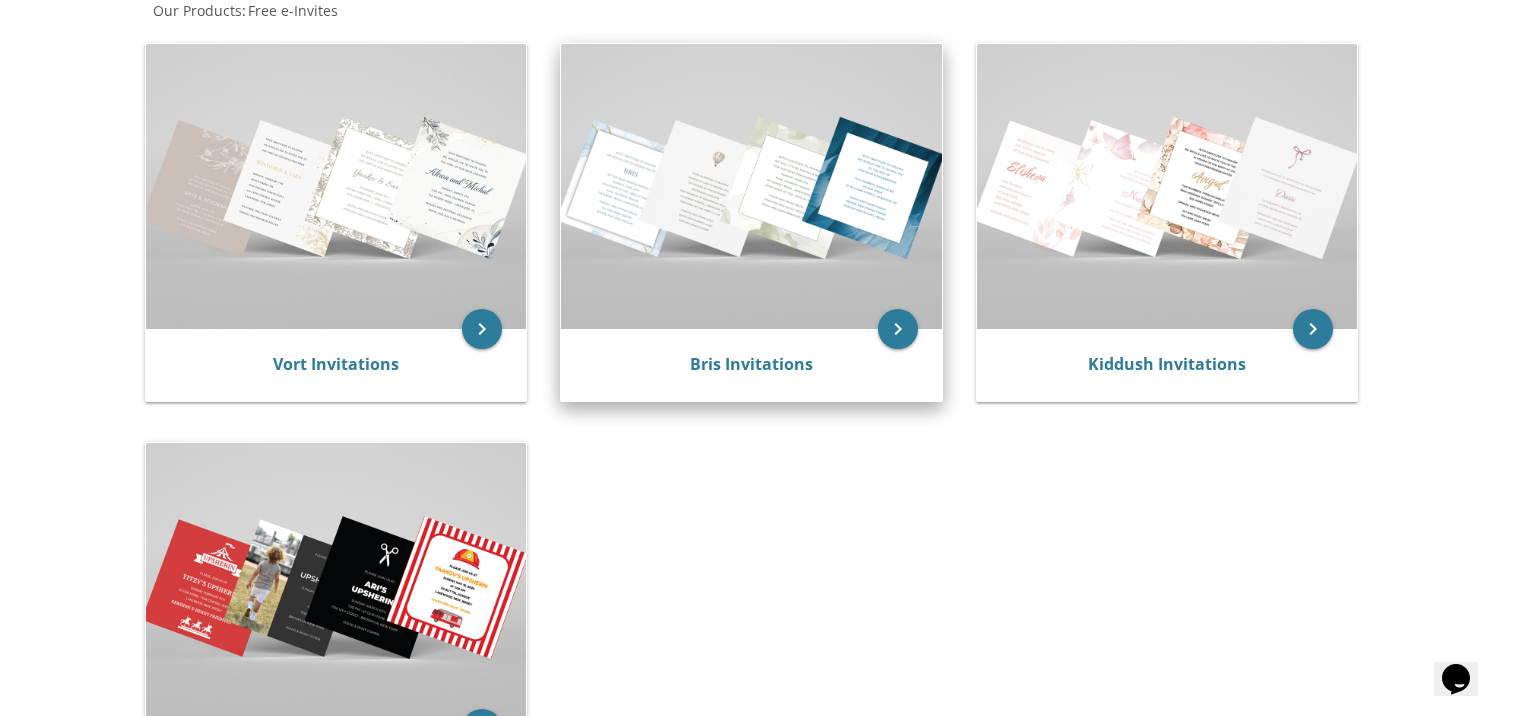 click at bounding box center (751, 186) 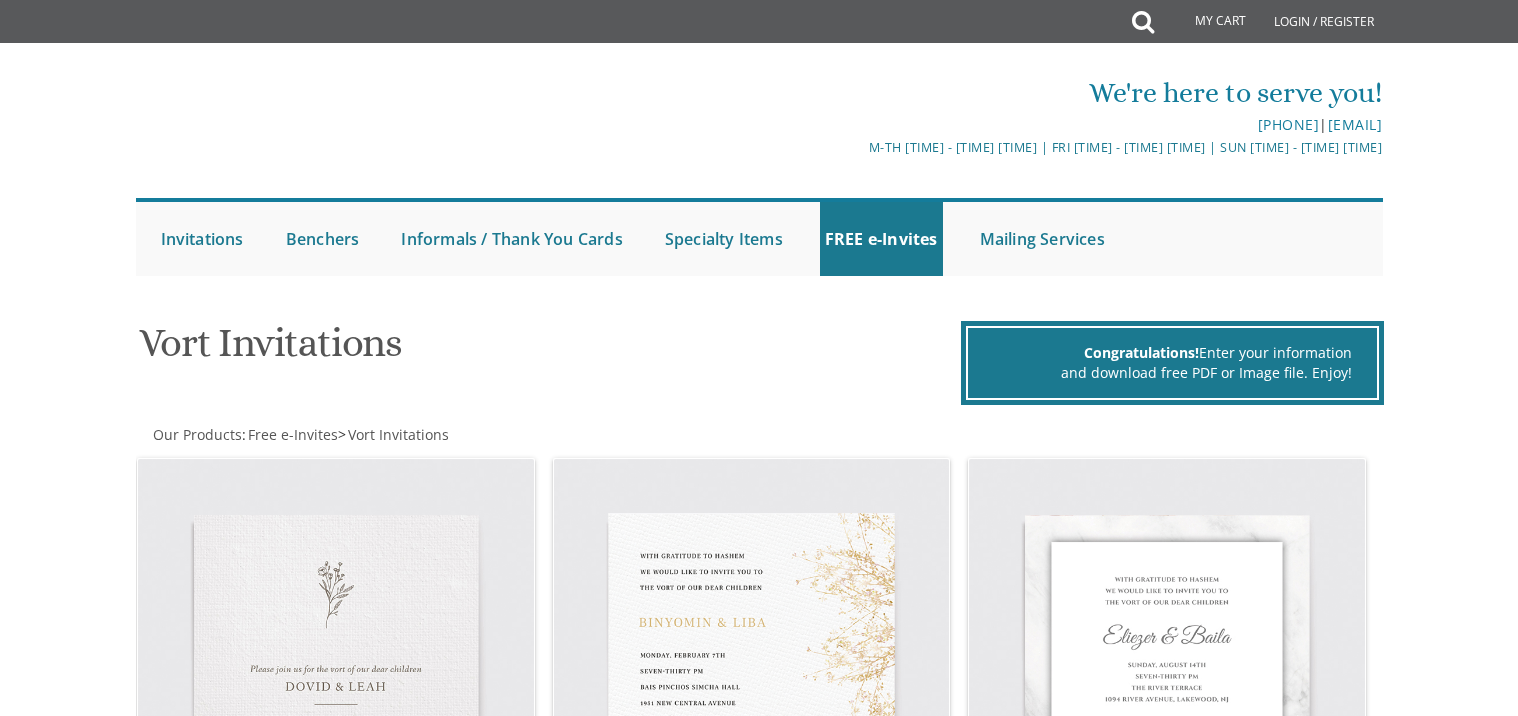 scroll, scrollTop: 0, scrollLeft: 0, axis: both 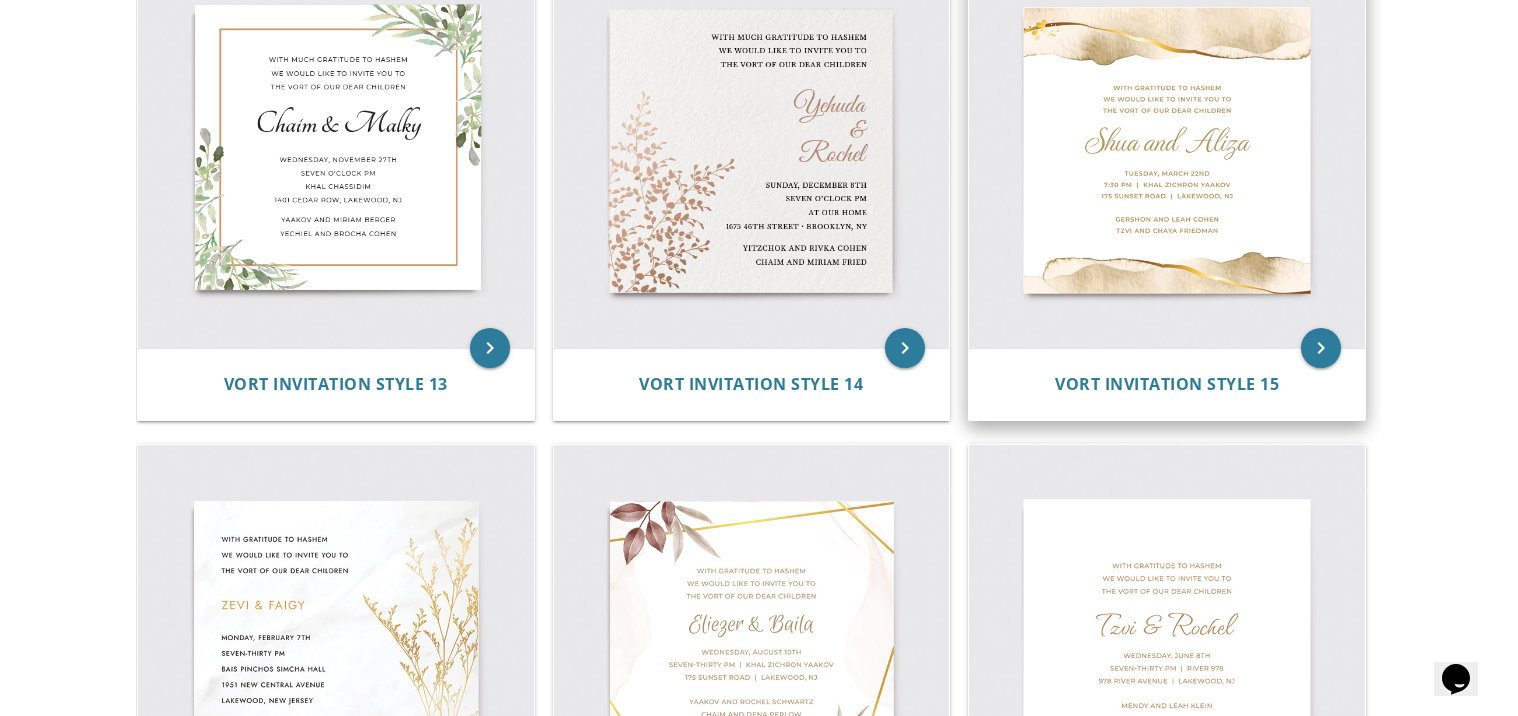 click at bounding box center (1167, 151) 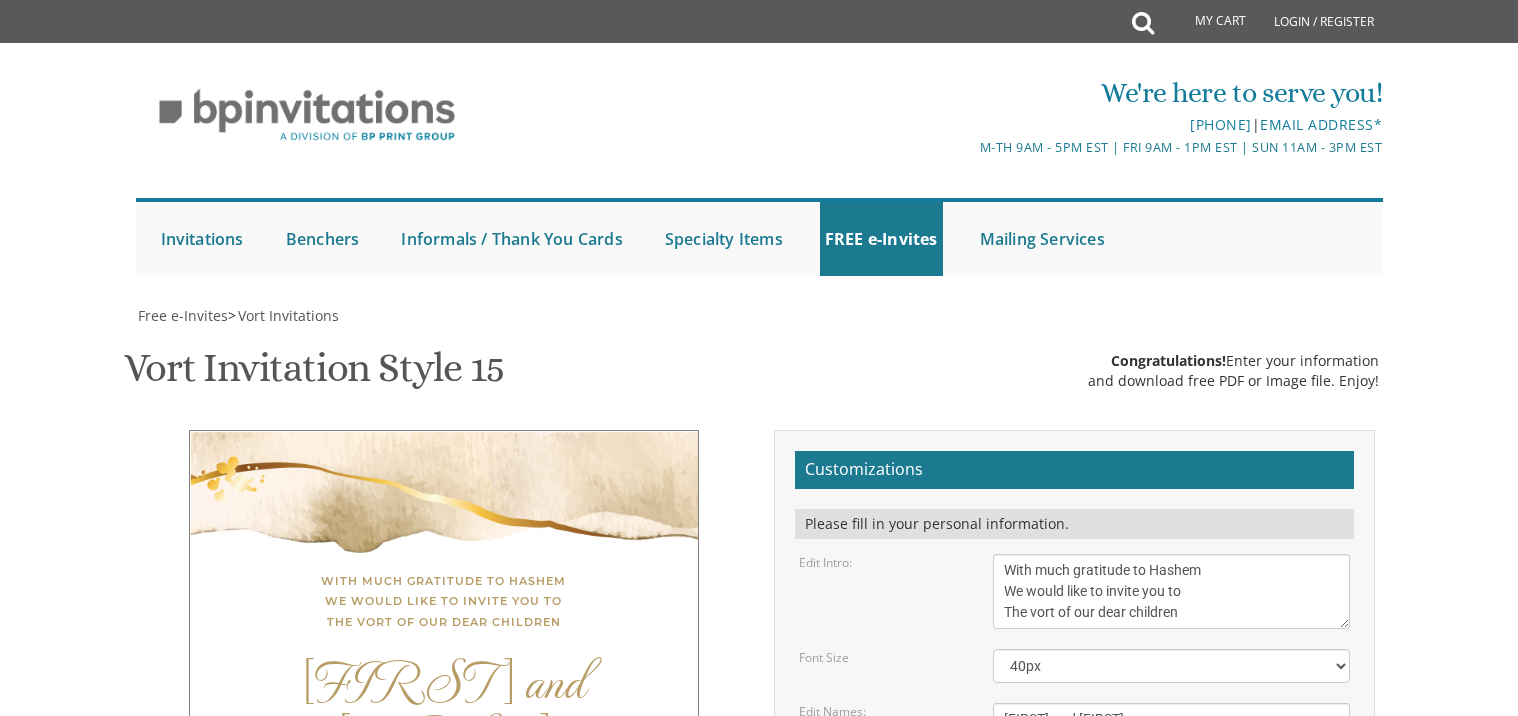 scroll, scrollTop: 0, scrollLeft: 0, axis: both 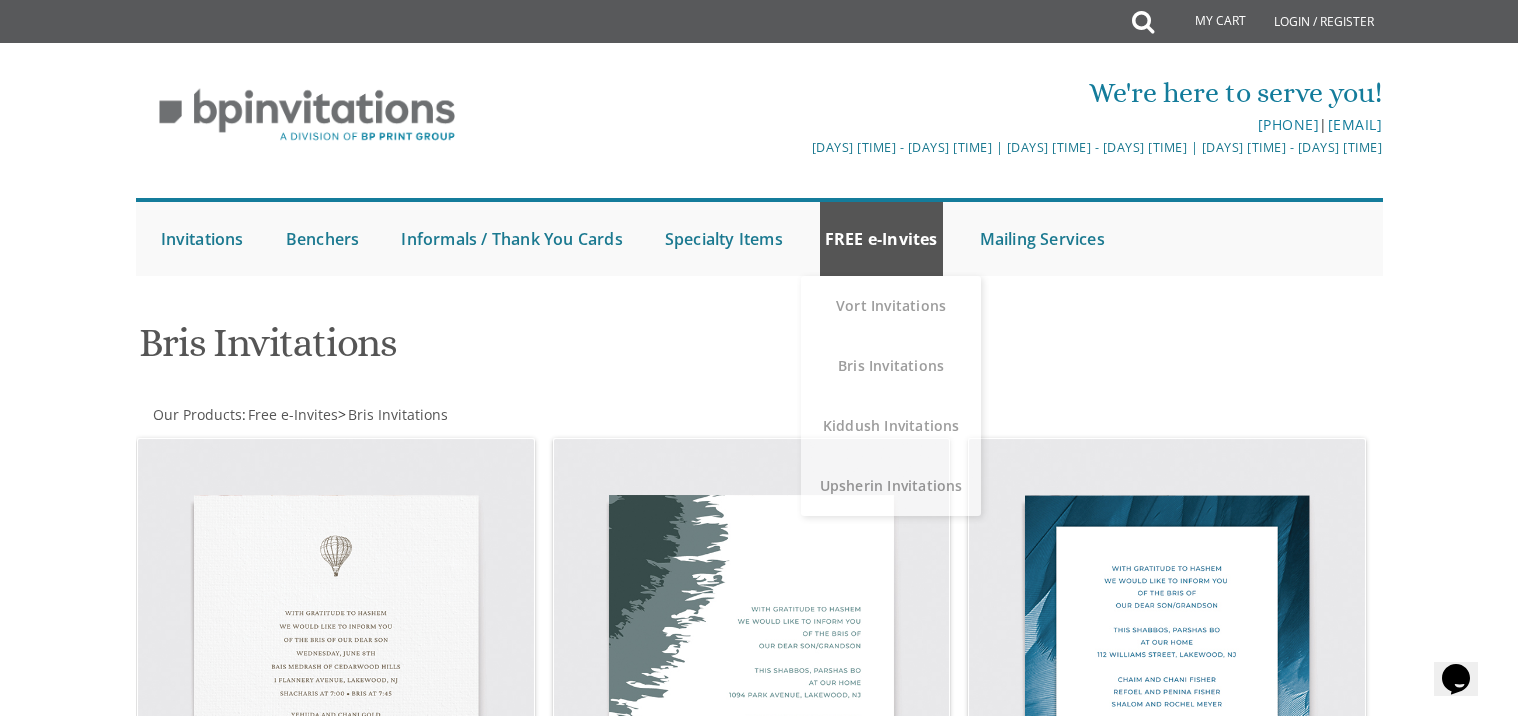 click on "FREE e-Invites" at bounding box center [881, 239] 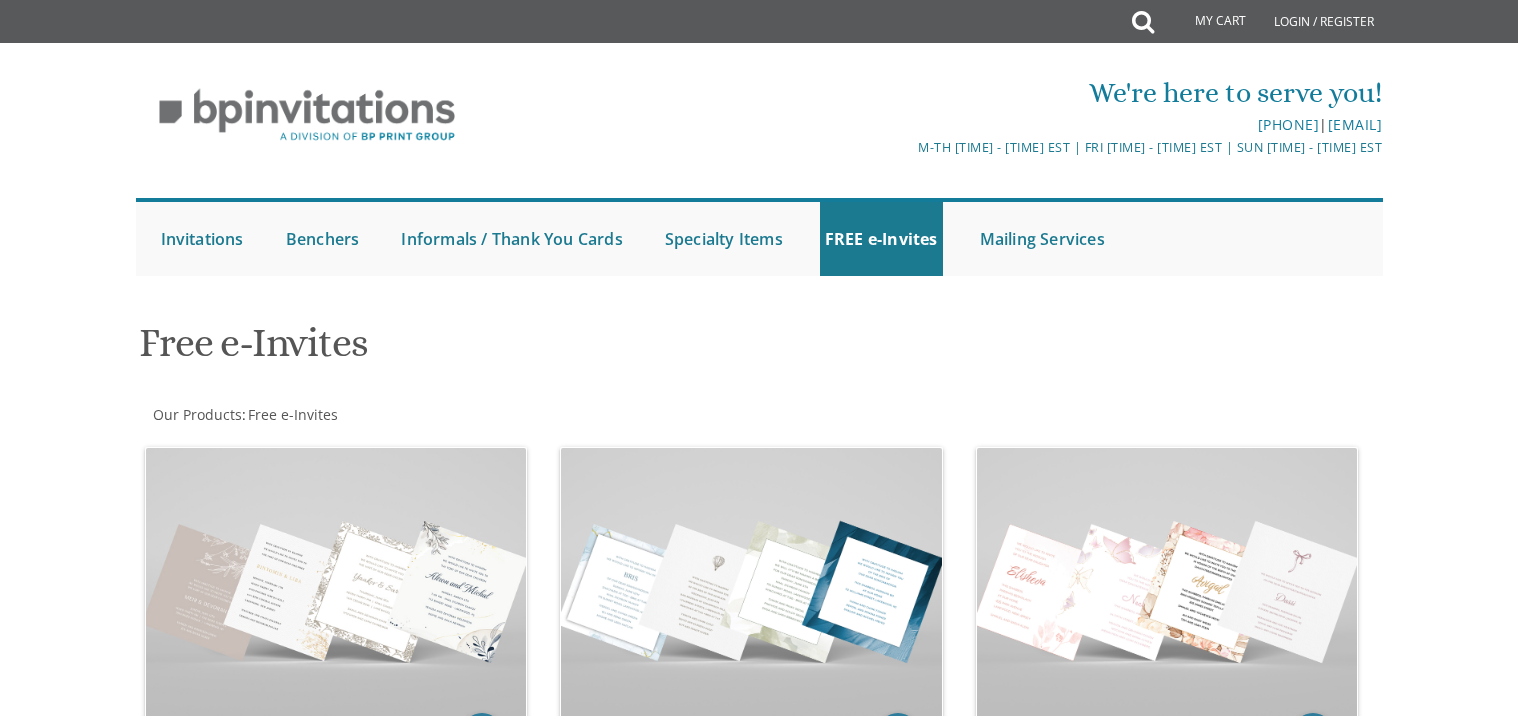 scroll, scrollTop: 0, scrollLeft: 0, axis: both 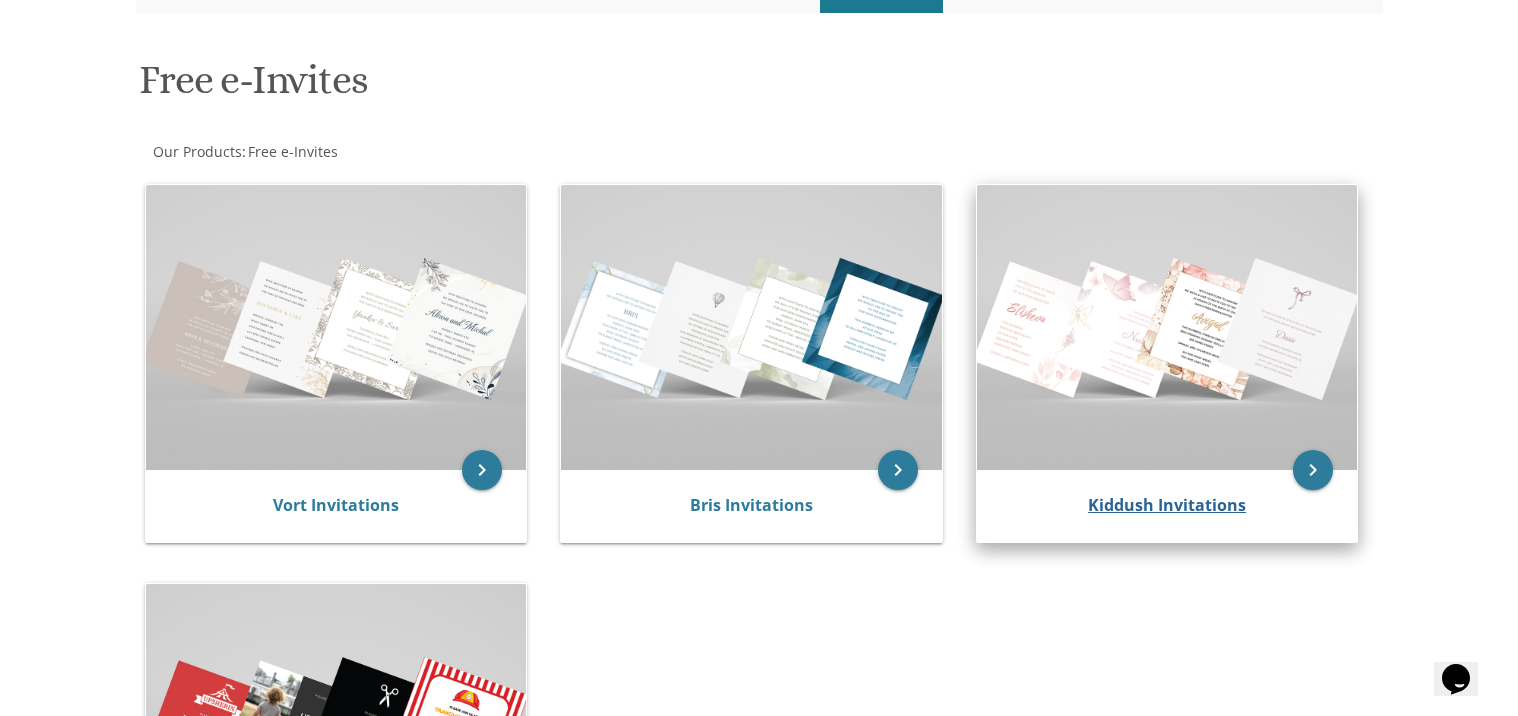 click on "Kiddush Invitations" at bounding box center [1167, 505] 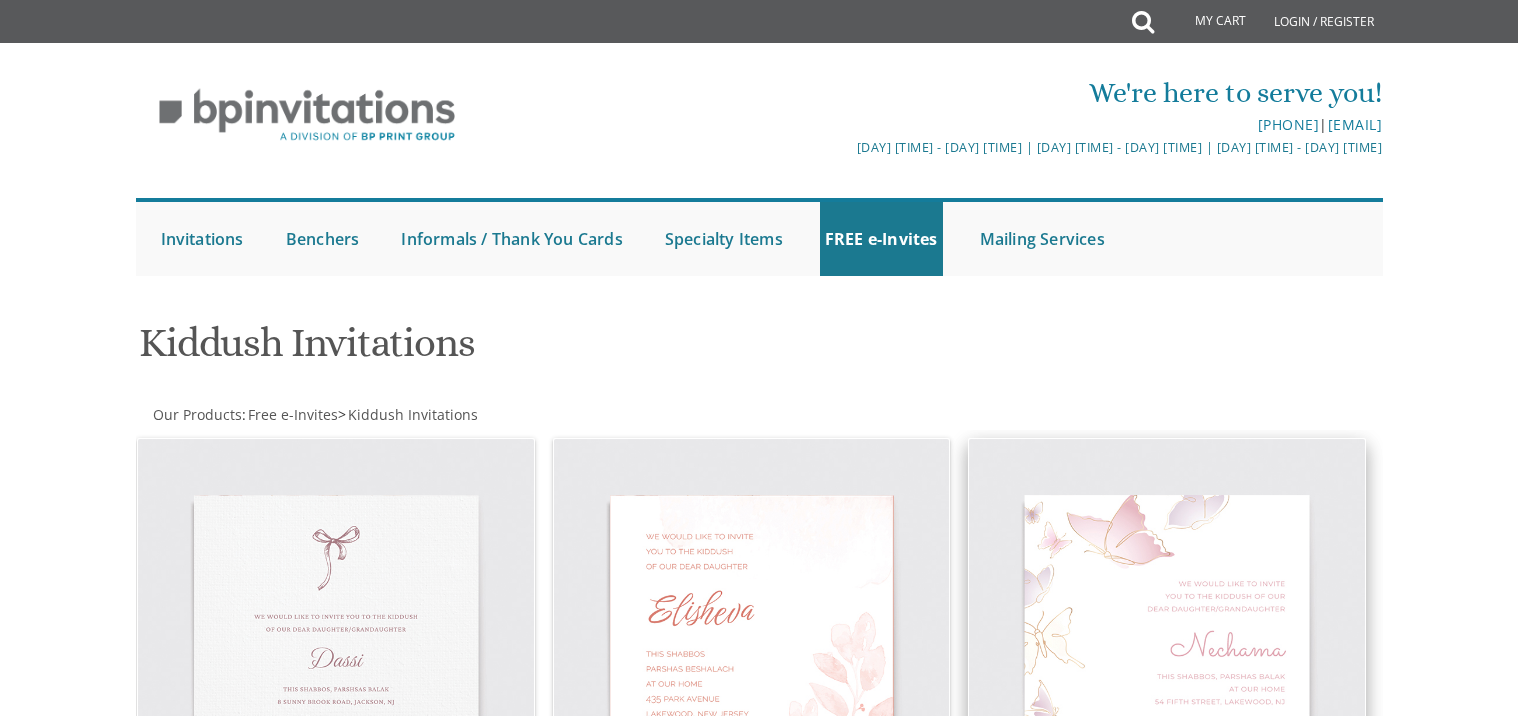 scroll, scrollTop: 0, scrollLeft: 0, axis: both 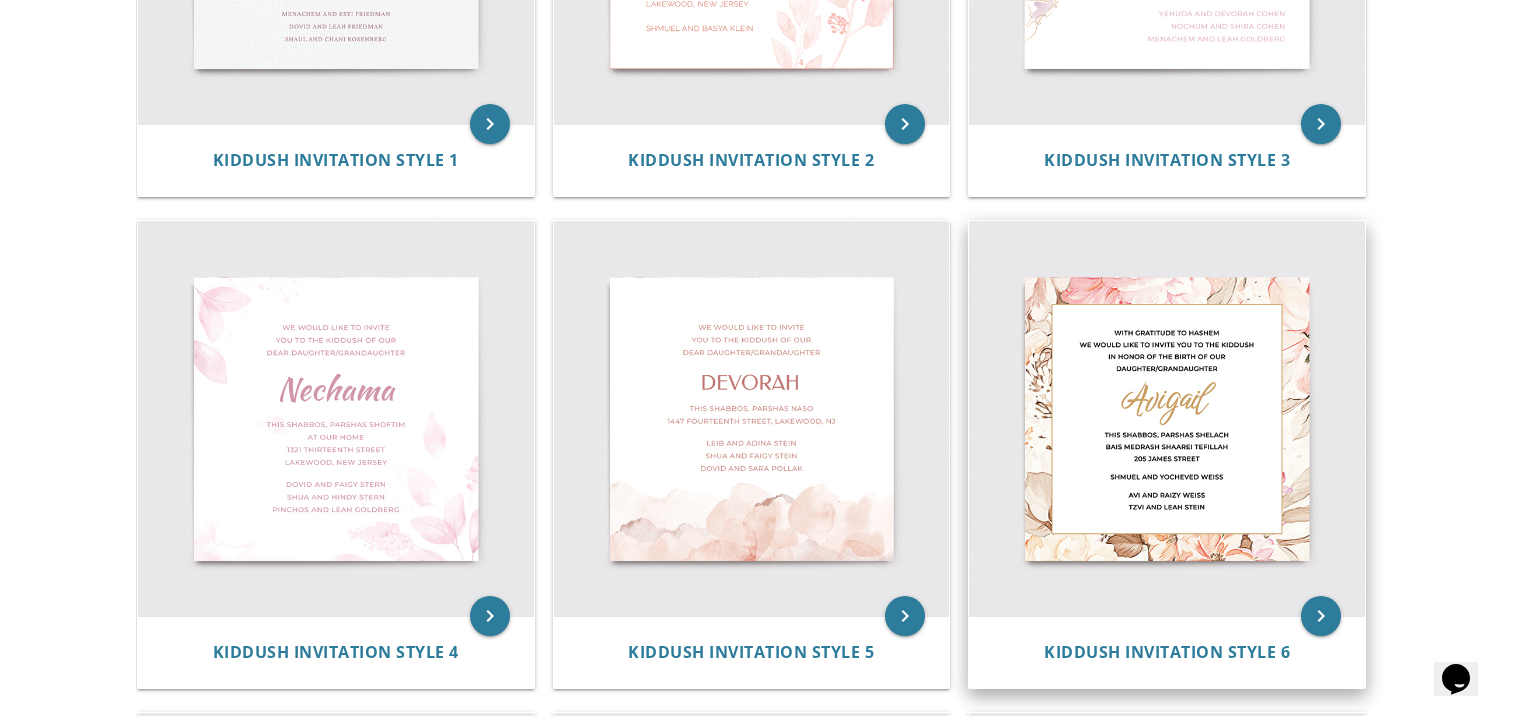 click at bounding box center (1167, 419) 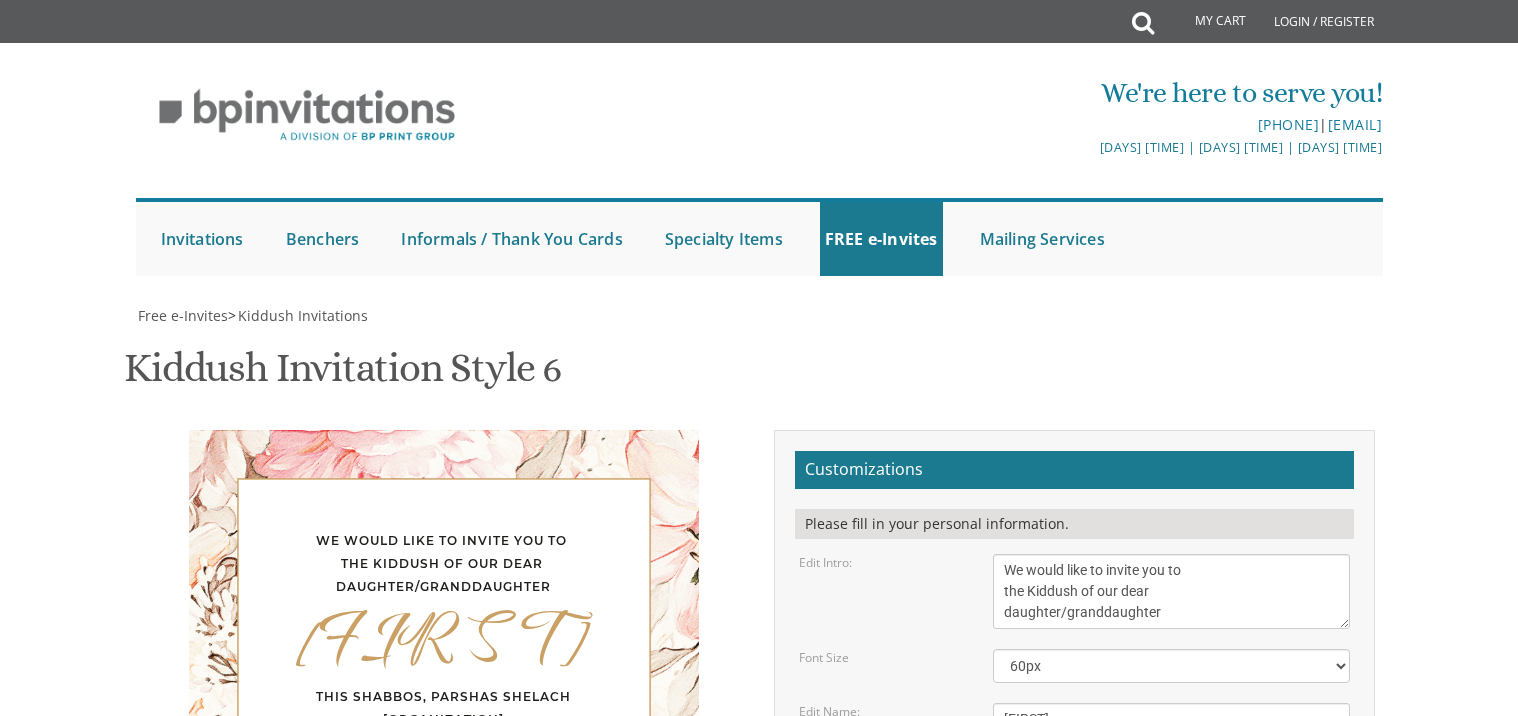 scroll, scrollTop: 0, scrollLeft: 0, axis: both 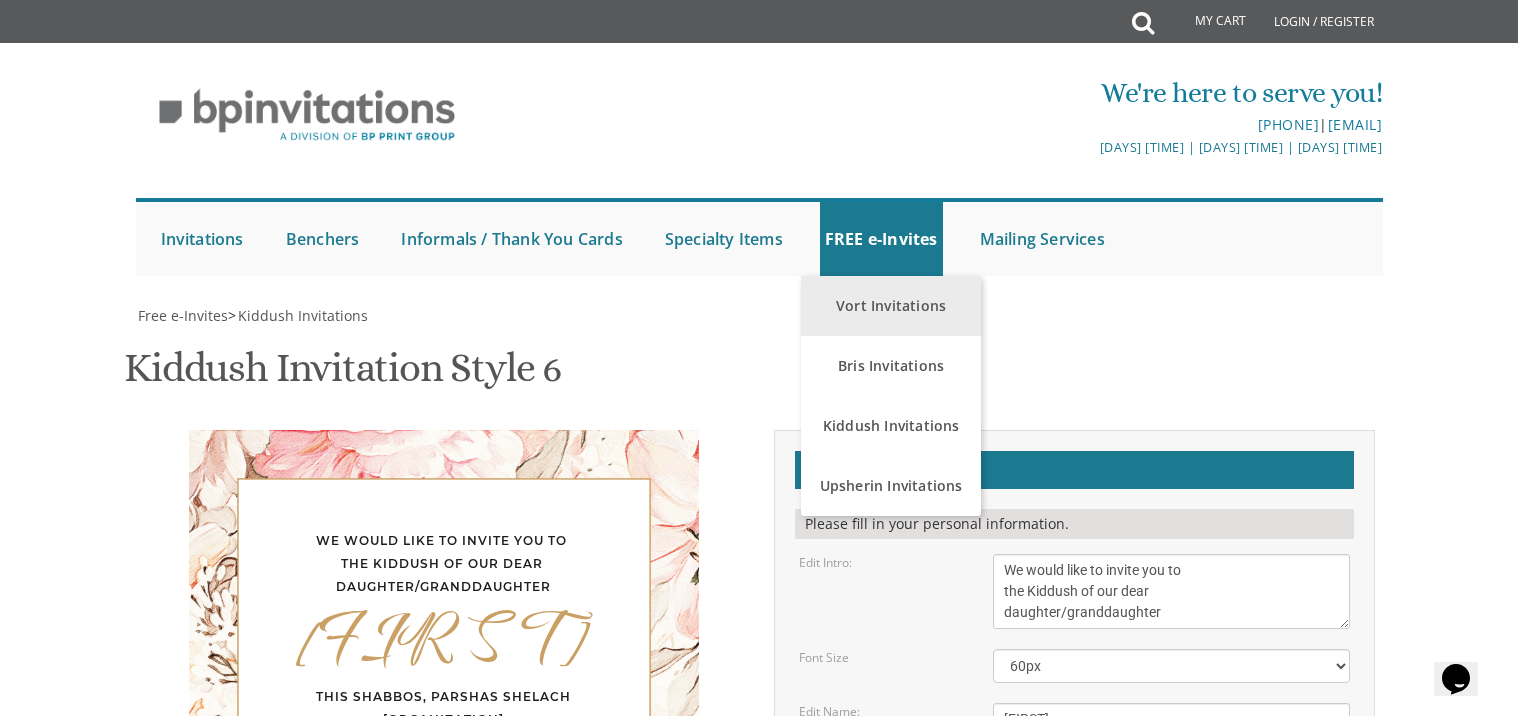 click on "Vort Invitations" at bounding box center [891, 306] 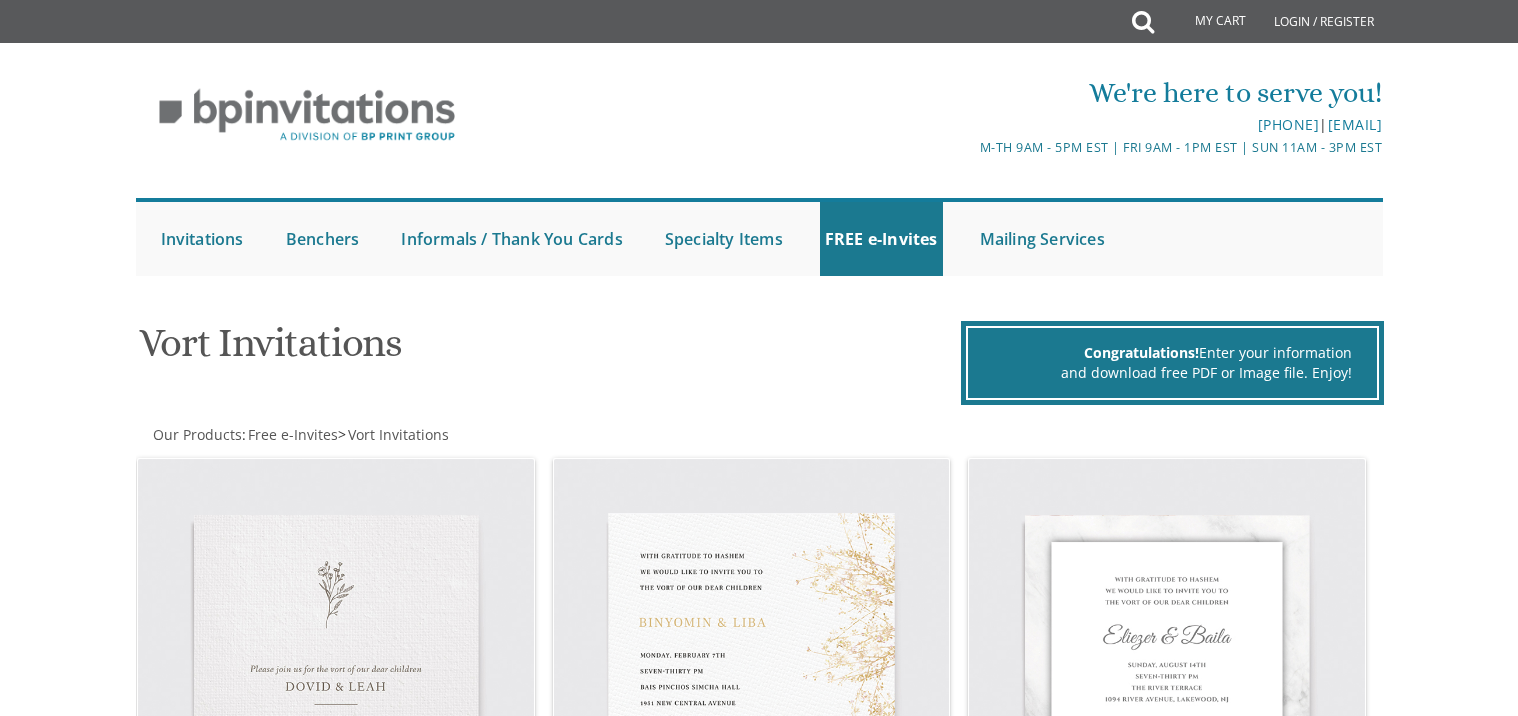 scroll, scrollTop: 0, scrollLeft: 0, axis: both 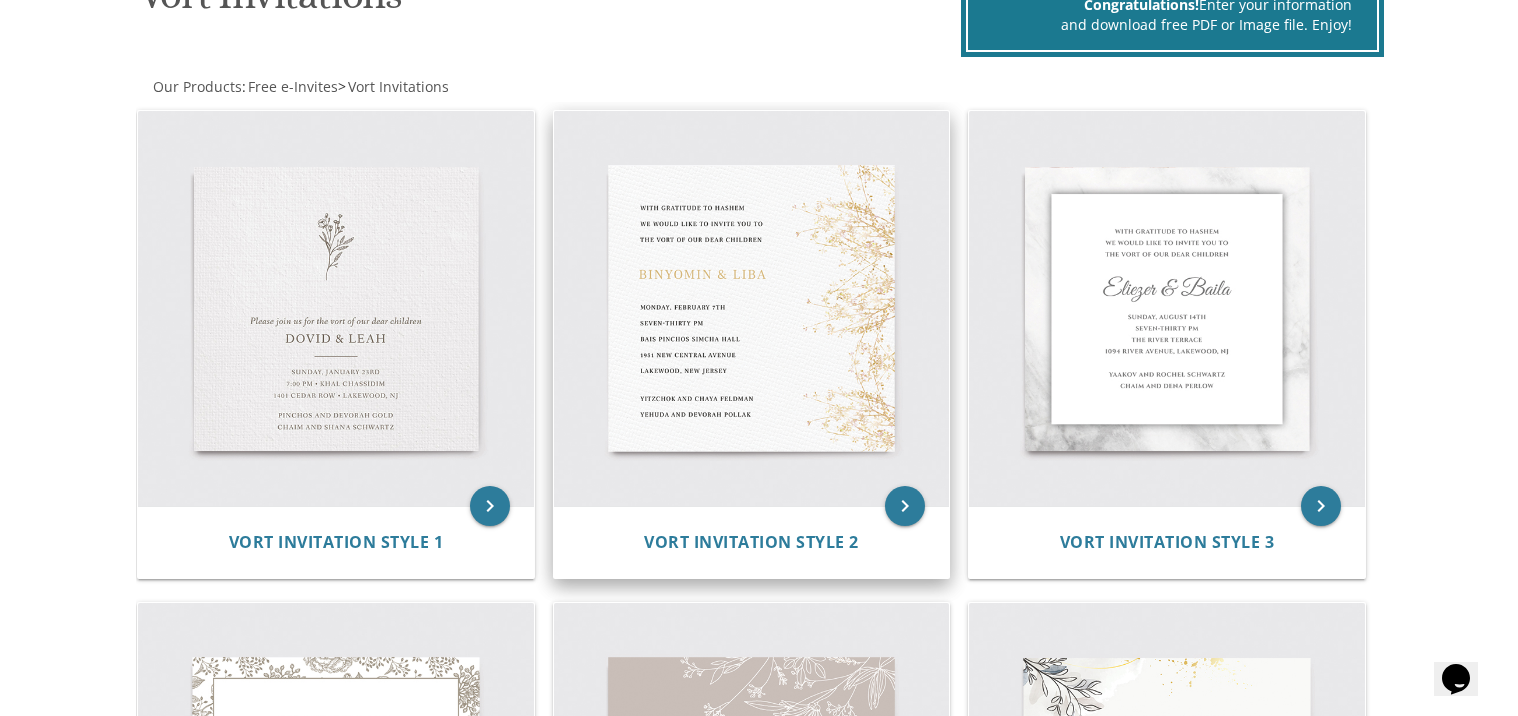 click at bounding box center (752, 309) 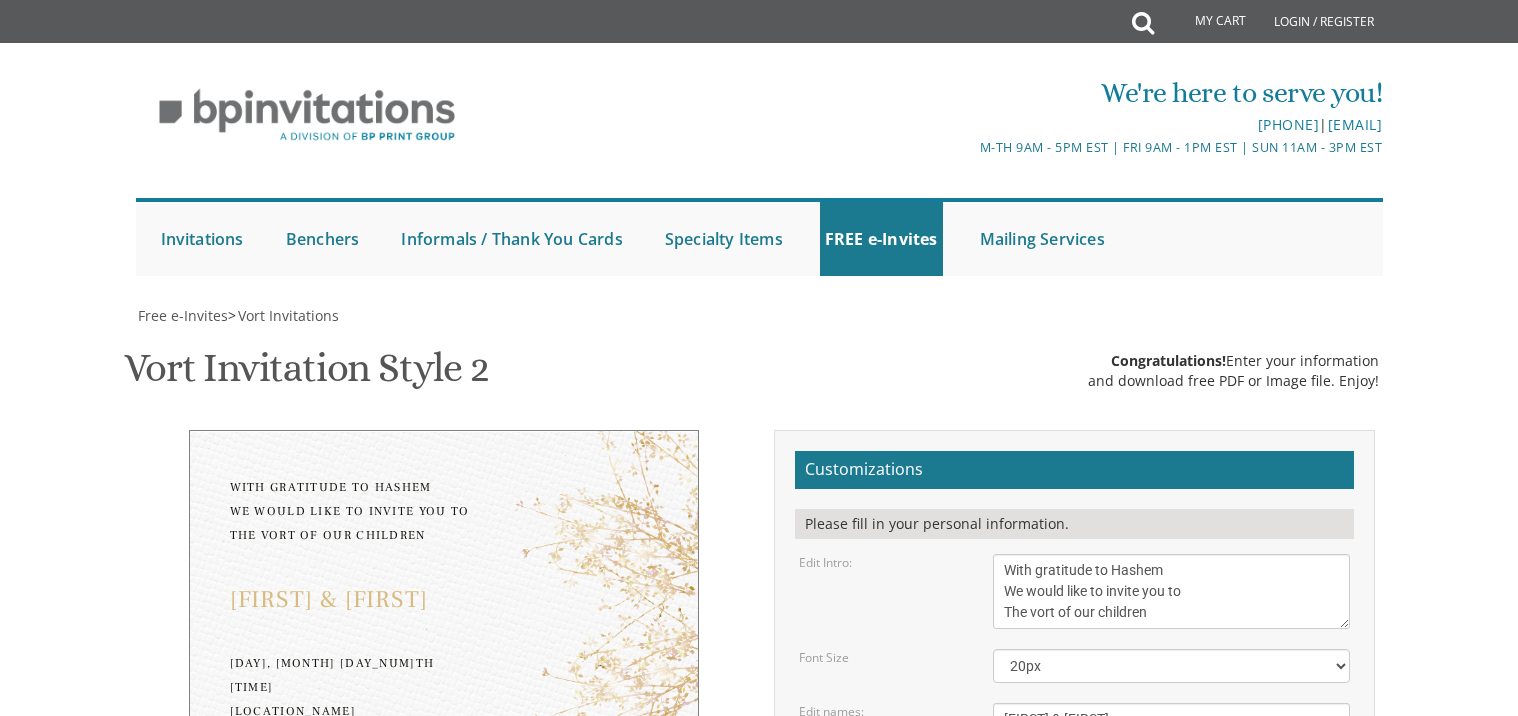 scroll, scrollTop: 0, scrollLeft: 0, axis: both 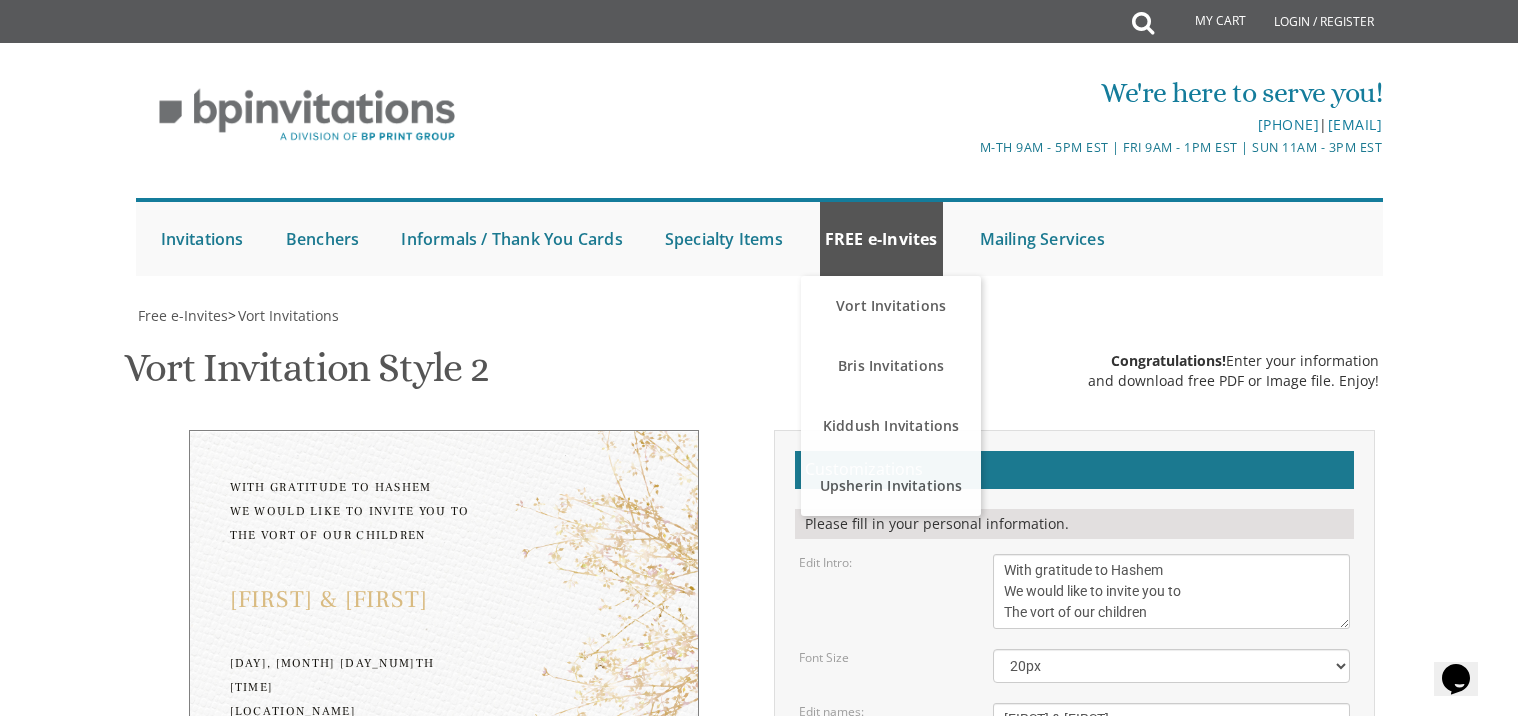 click on "FREE e-Invites" at bounding box center (881, 239) 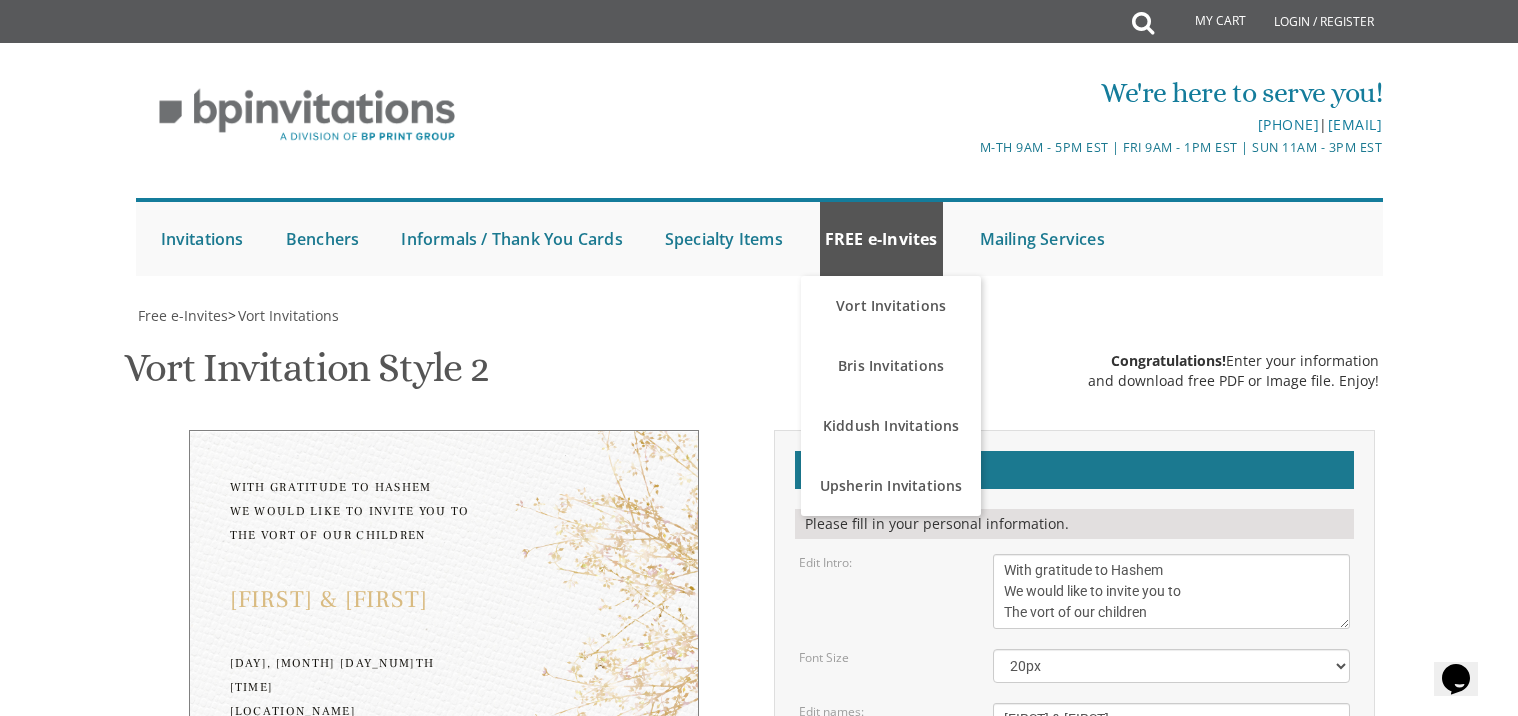 click on "FREE e-Invites" at bounding box center [881, 239] 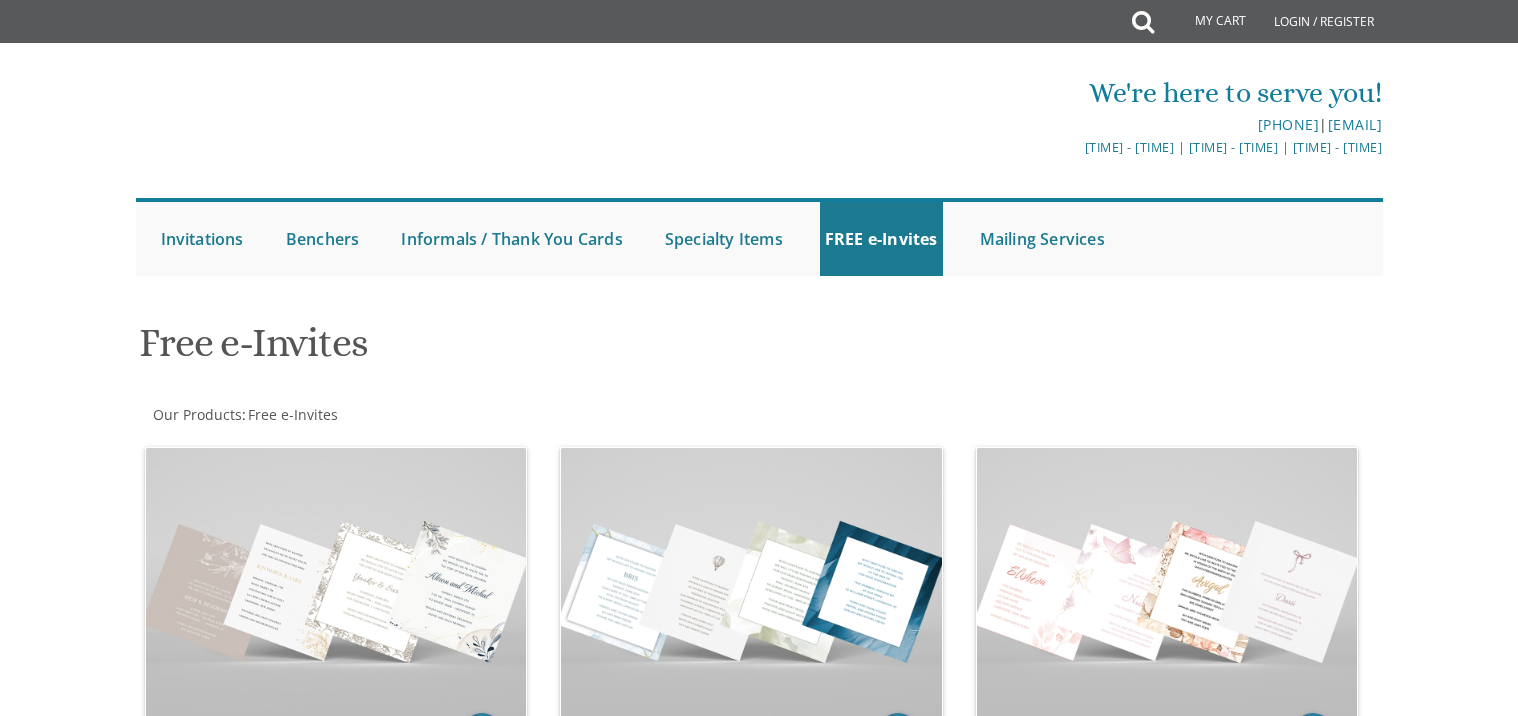 scroll, scrollTop: 0, scrollLeft: 0, axis: both 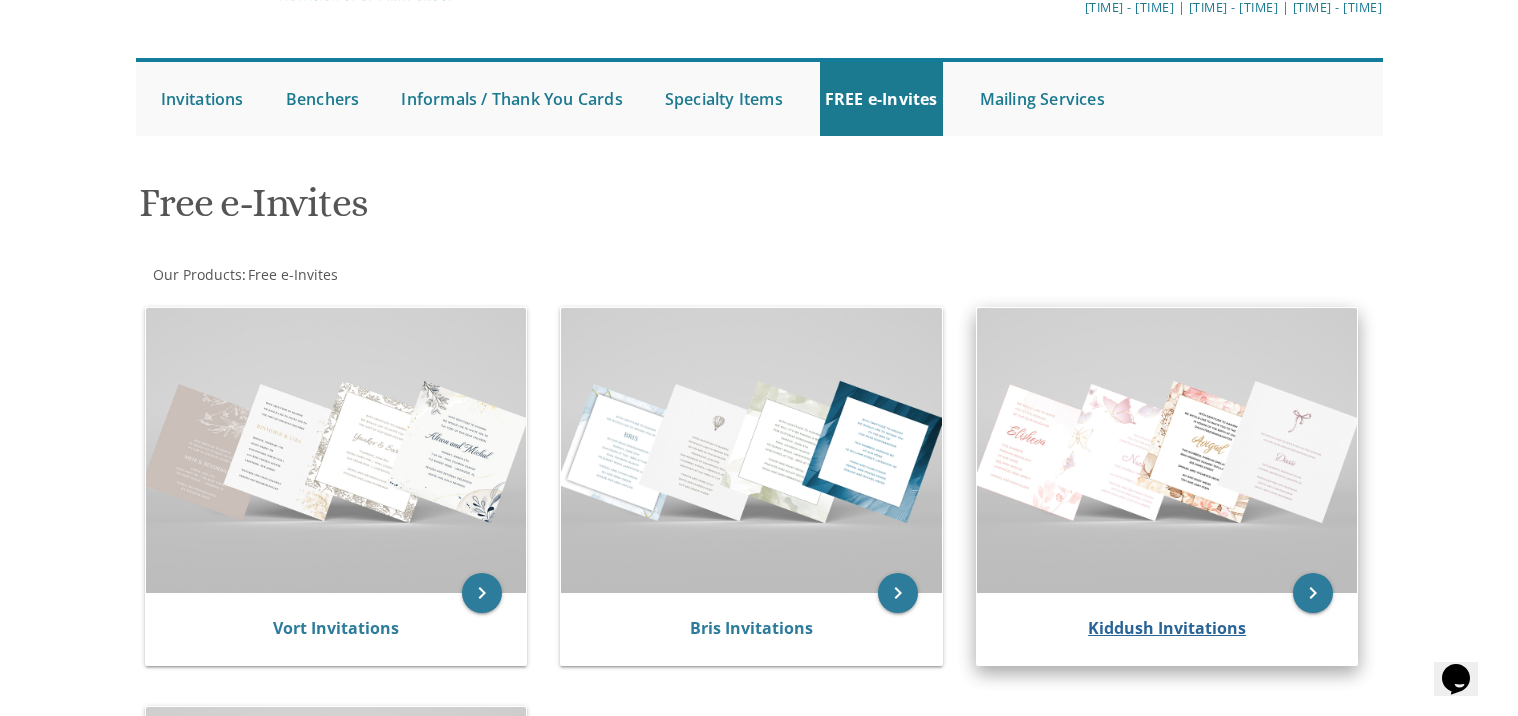 click on "Kiddush Invitations" at bounding box center [1167, 628] 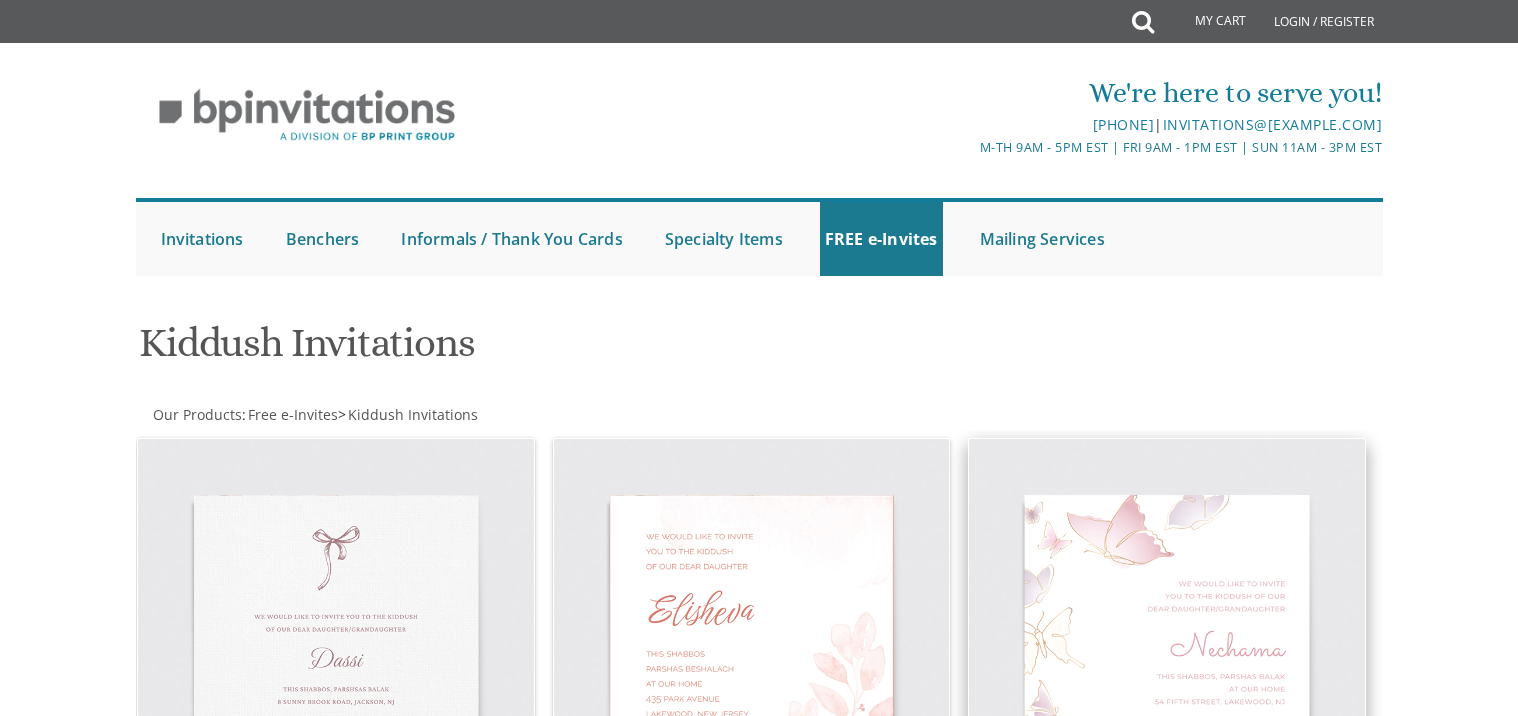 scroll, scrollTop: 0, scrollLeft: 0, axis: both 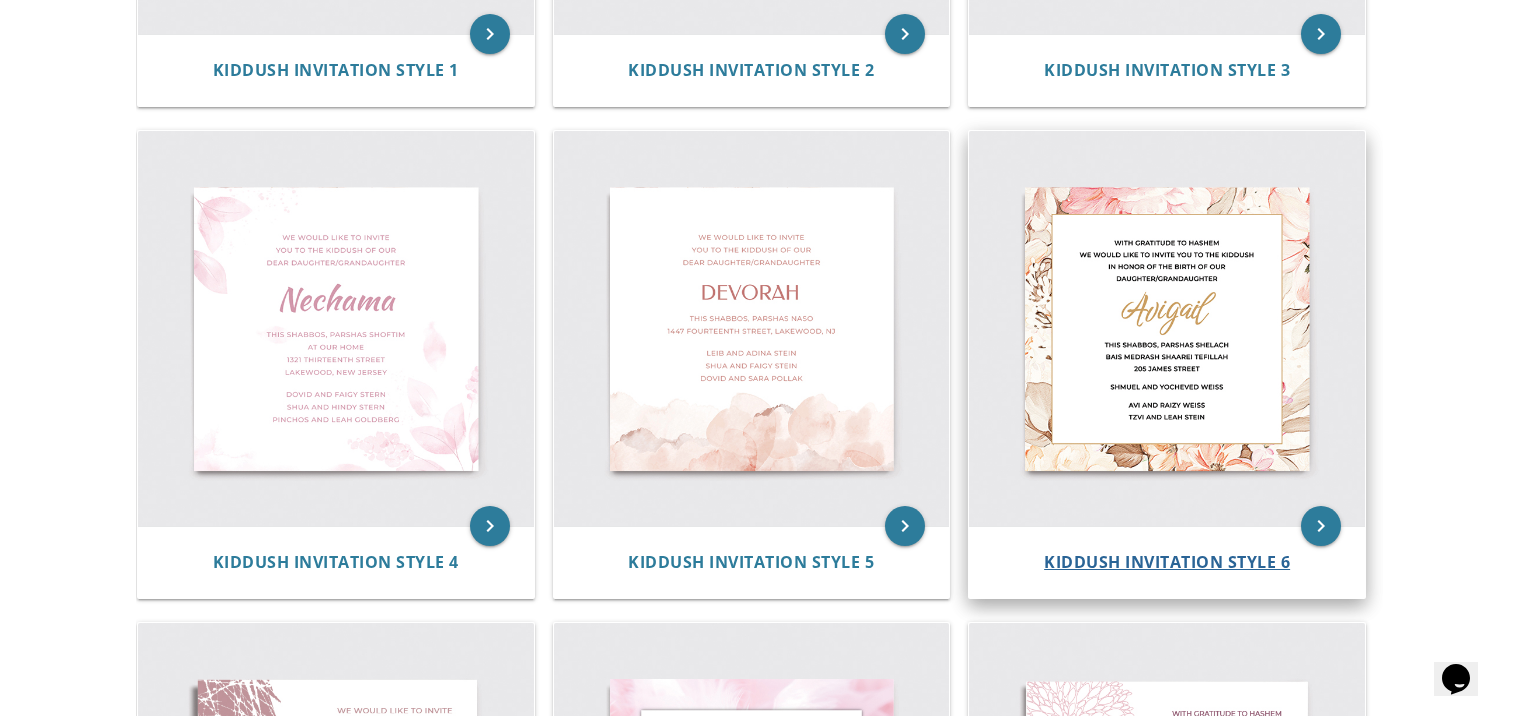 click on "Kiddush Invitation Style 6" at bounding box center (1167, 562) 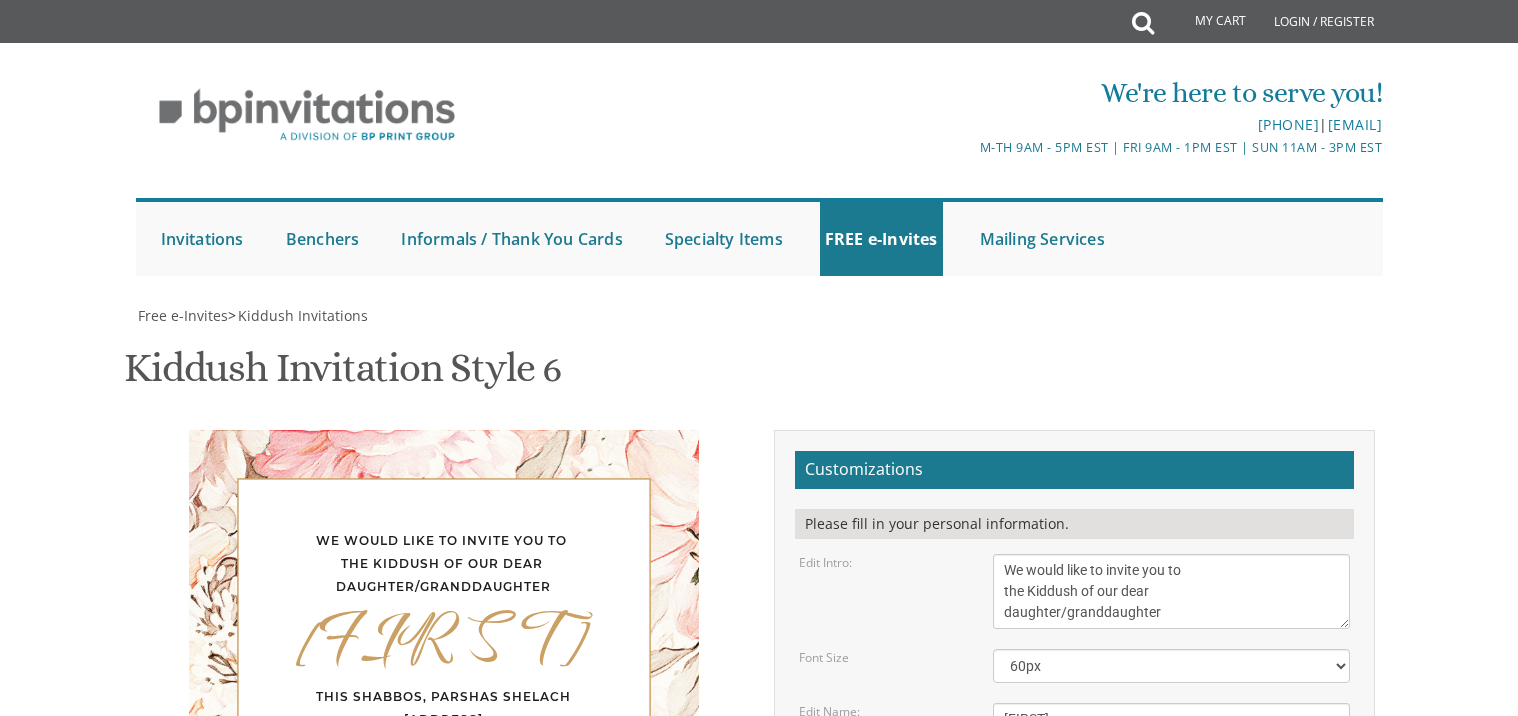 scroll, scrollTop: 0, scrollLeft: 0, axis: both 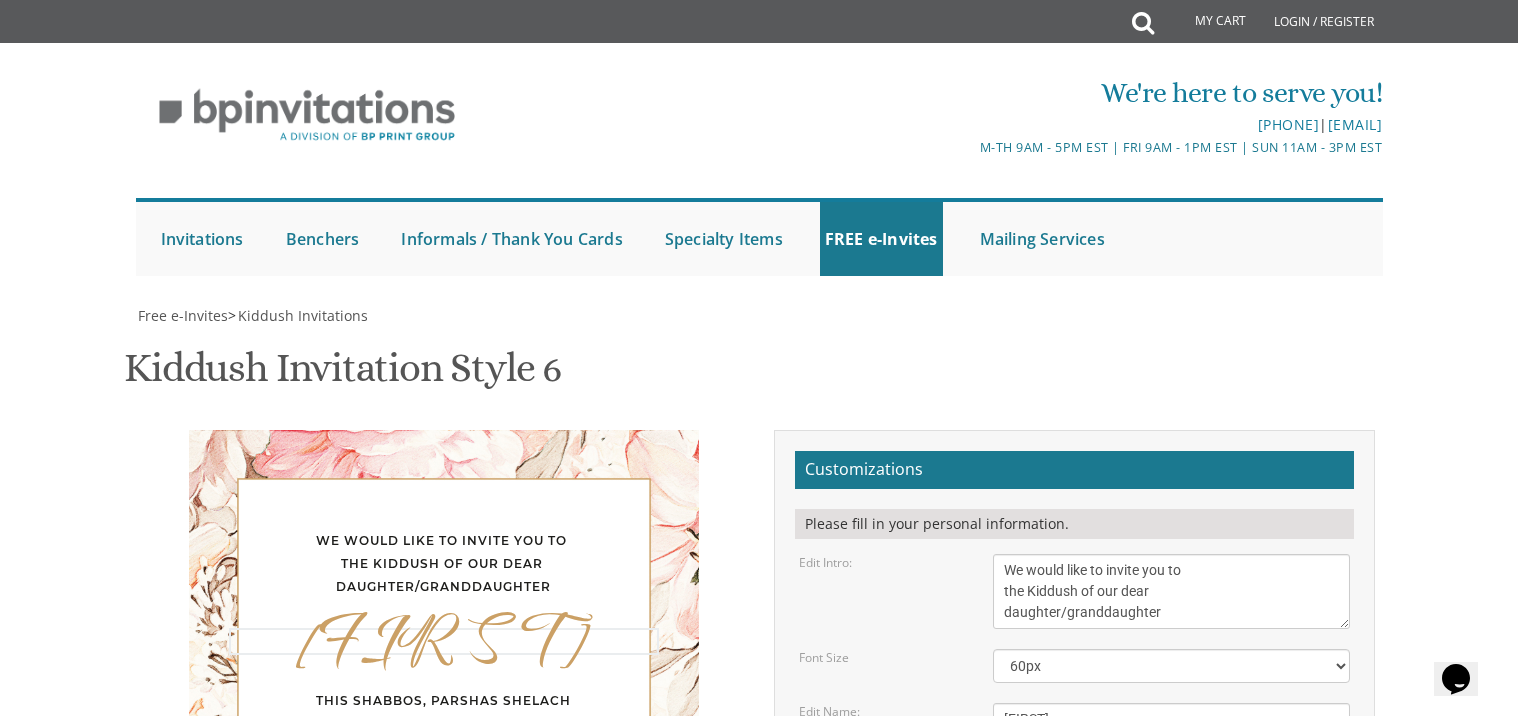 click on "[FIRST]" at bounding box center [1172, 591] 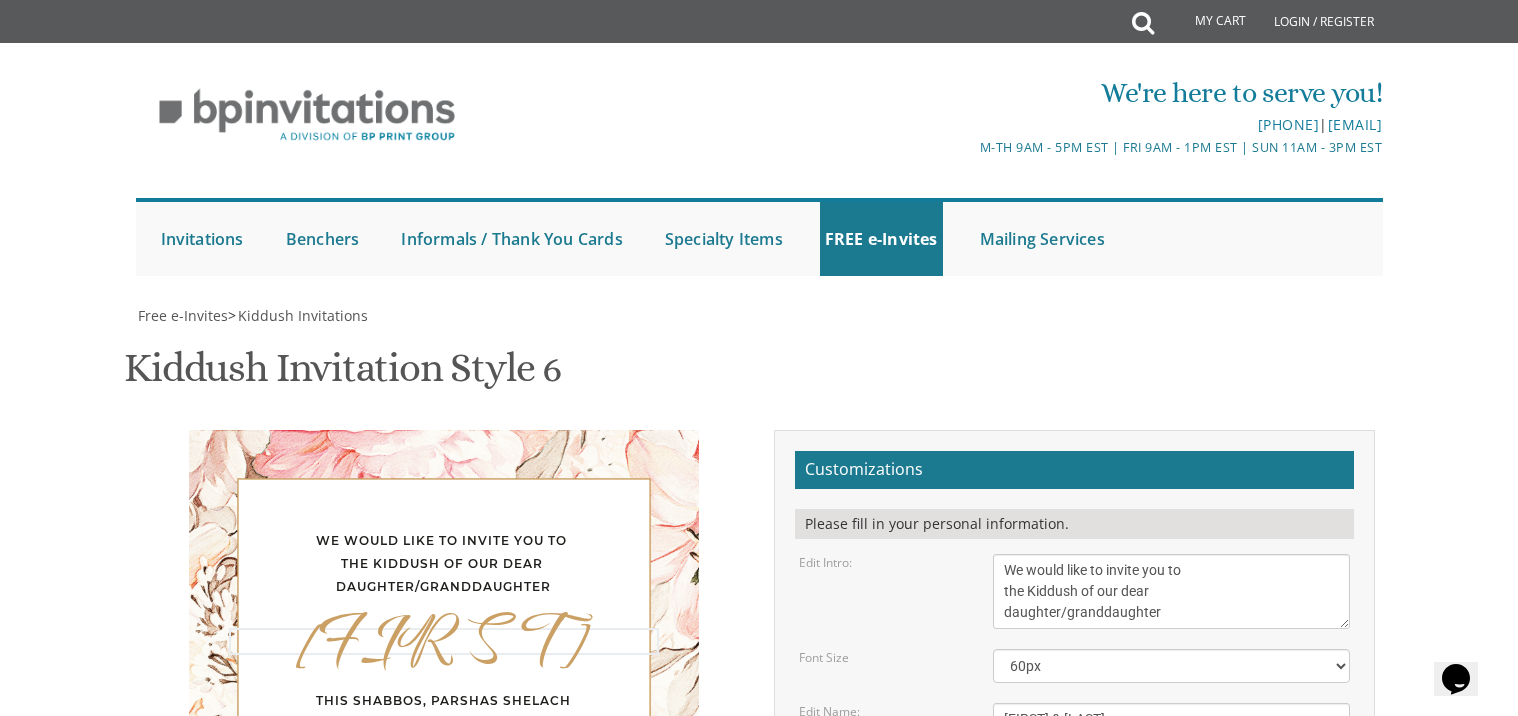type on "[FIRST] & [LAST]" 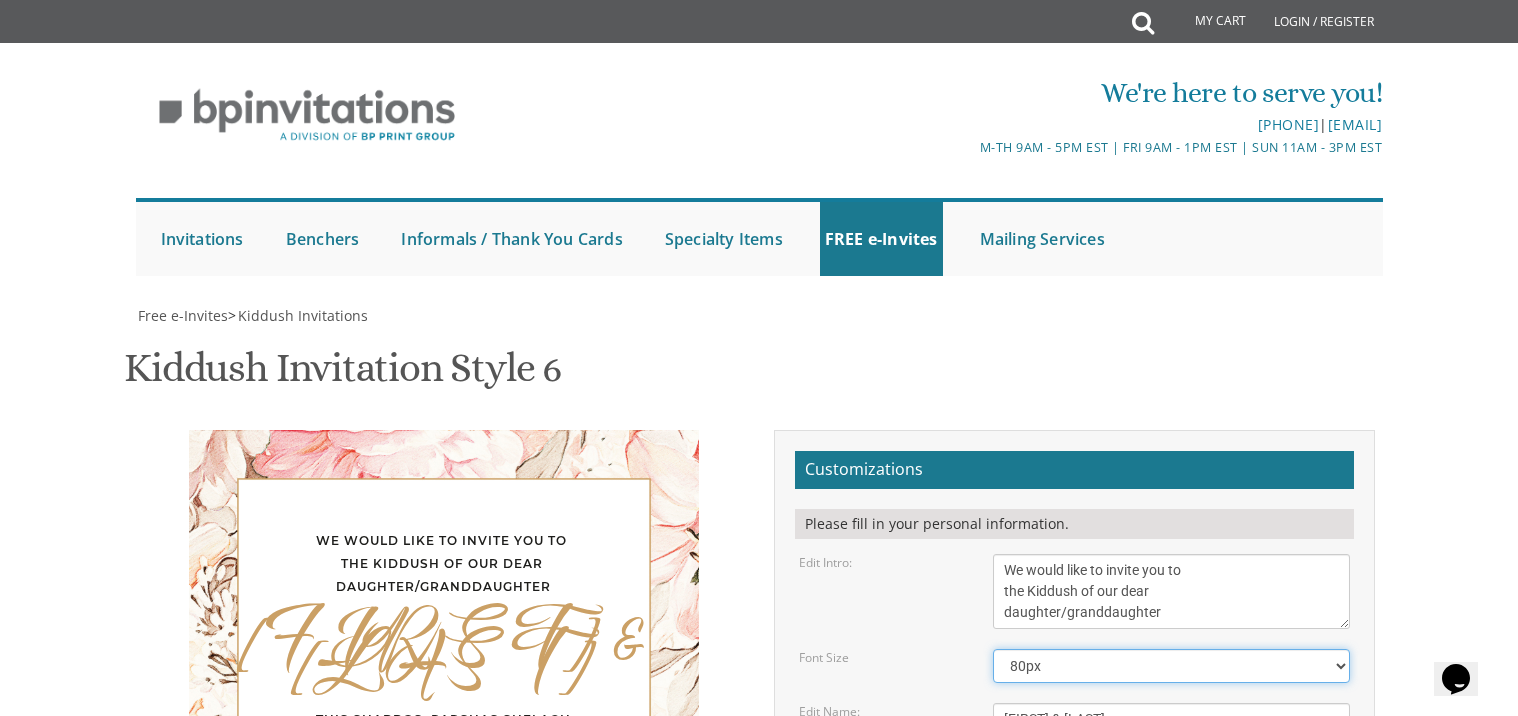select on "40px" 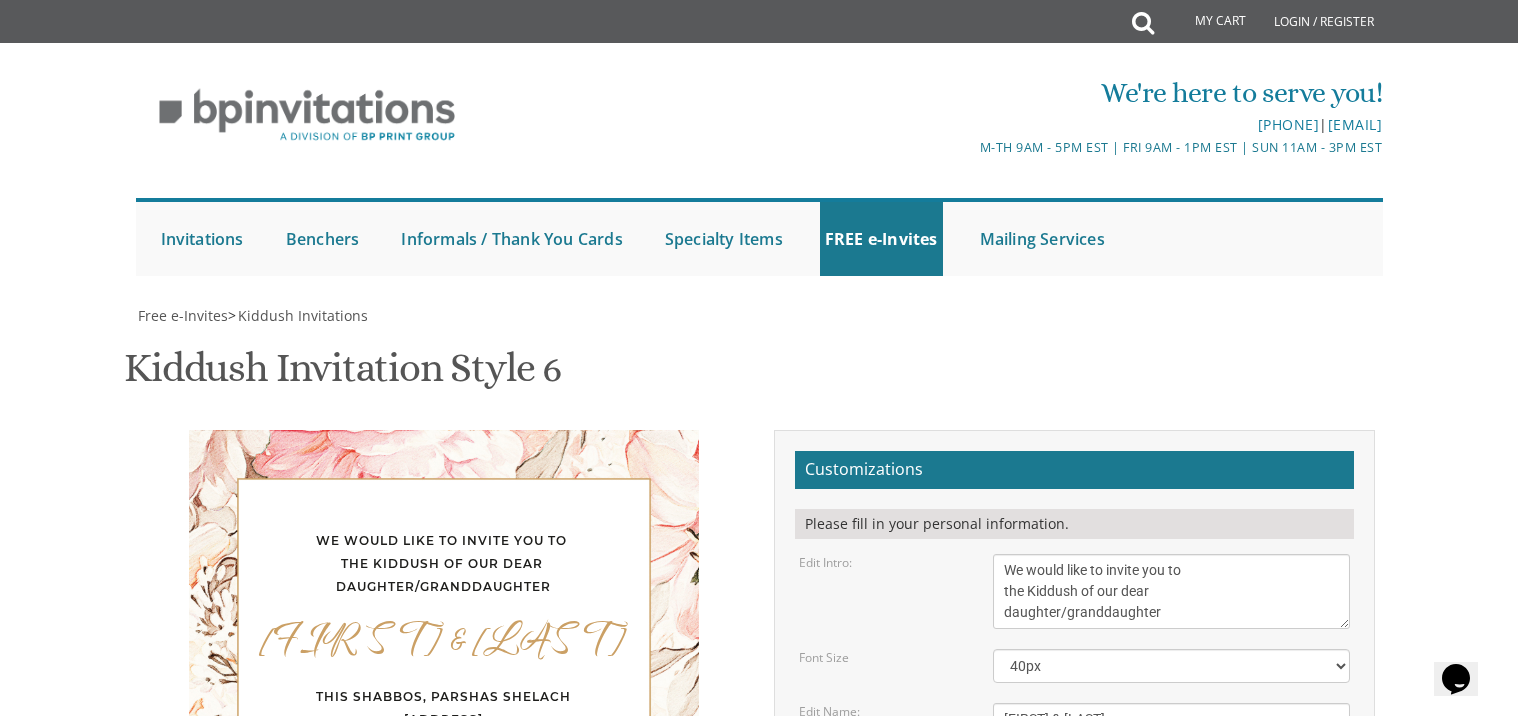 click on "We would like to invite you to
the Kiddush of our dear
daughter/granddaughter" at bounding box center [1172, 591] 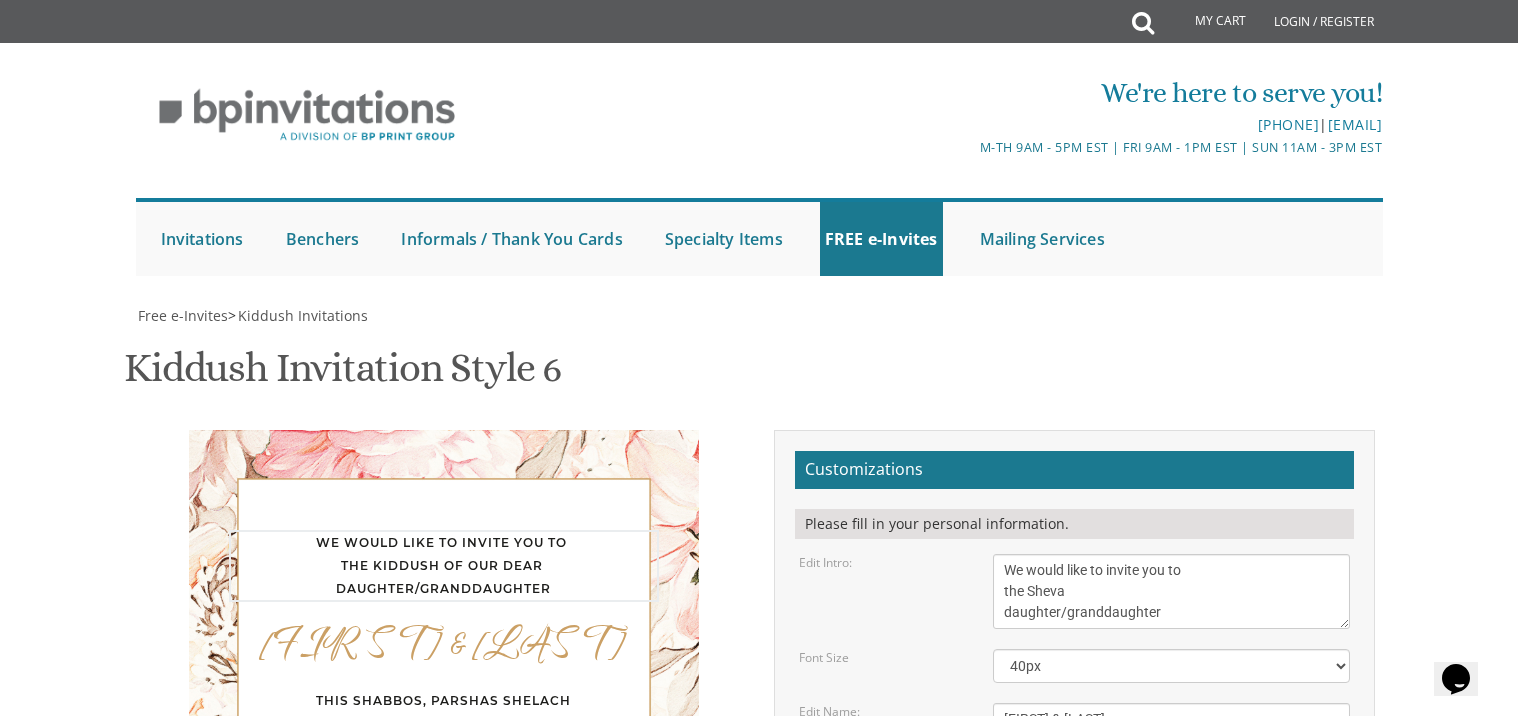 drag, startPoint x: 1174, startPoint y: 184, endPoint x: 1174, endPoint y: 152, distance: 32 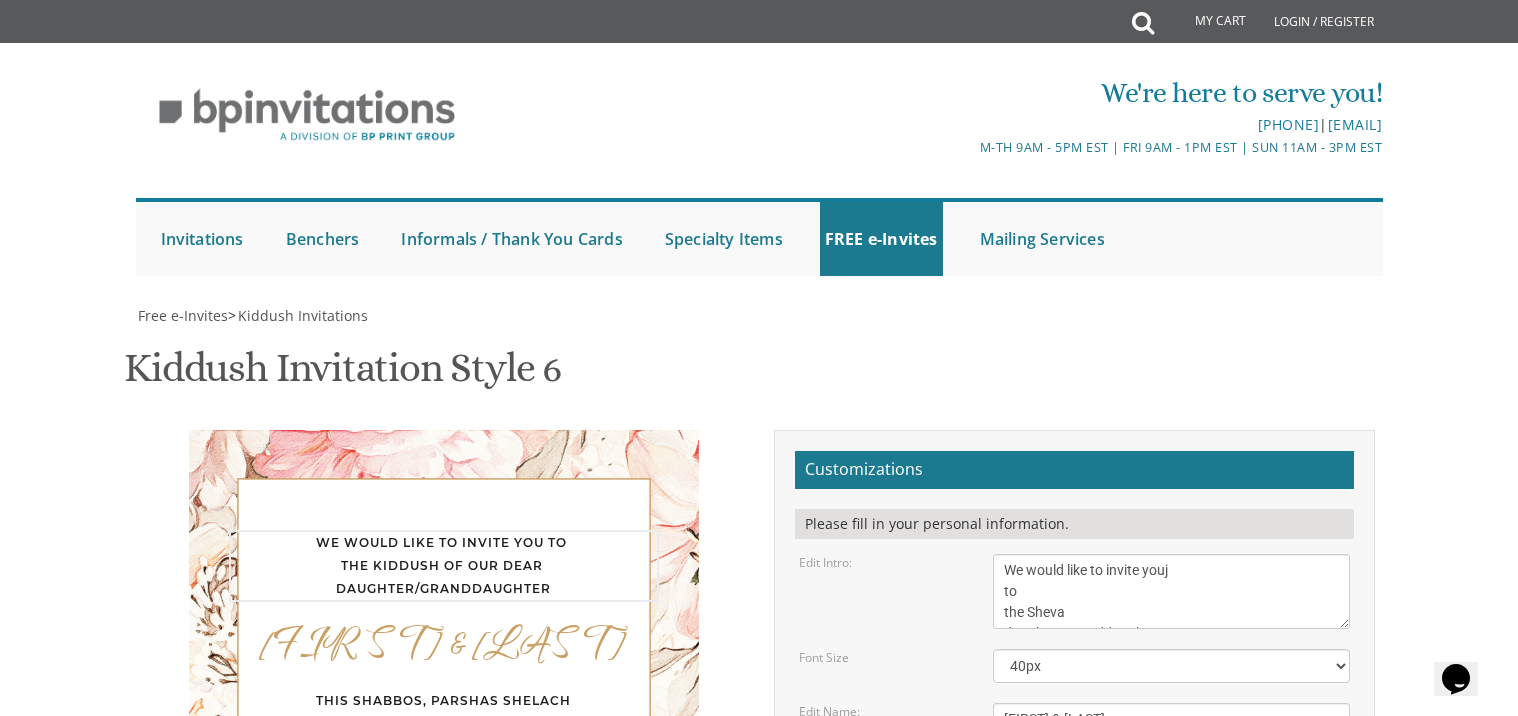 click on "We would like to invite you to
the Kiddush of our dear
daughter/granddaughter" at bounding box center [1172, 591] 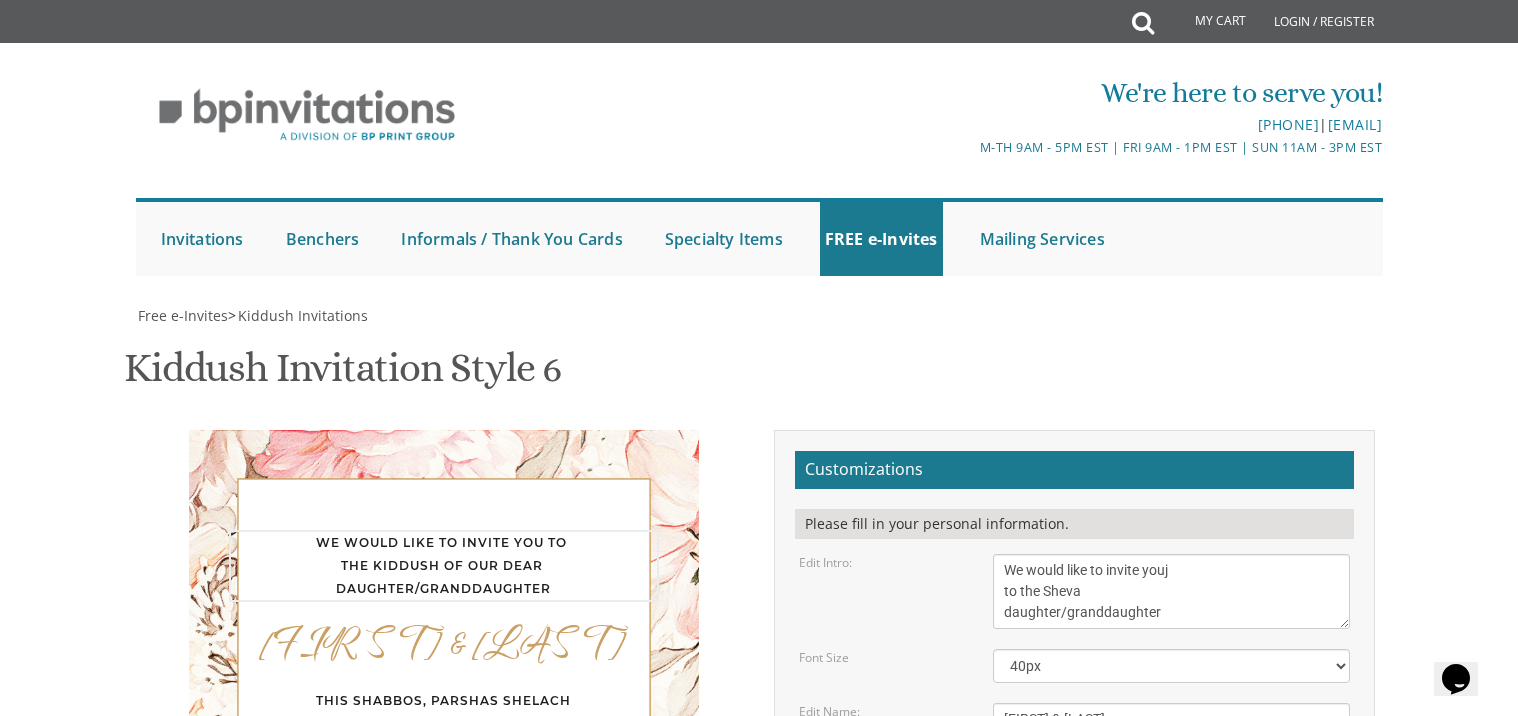 click on "We would like to invite you to
the Kiddush of our dear
daughter/granddaughter" at bounding box center (1172, 591) 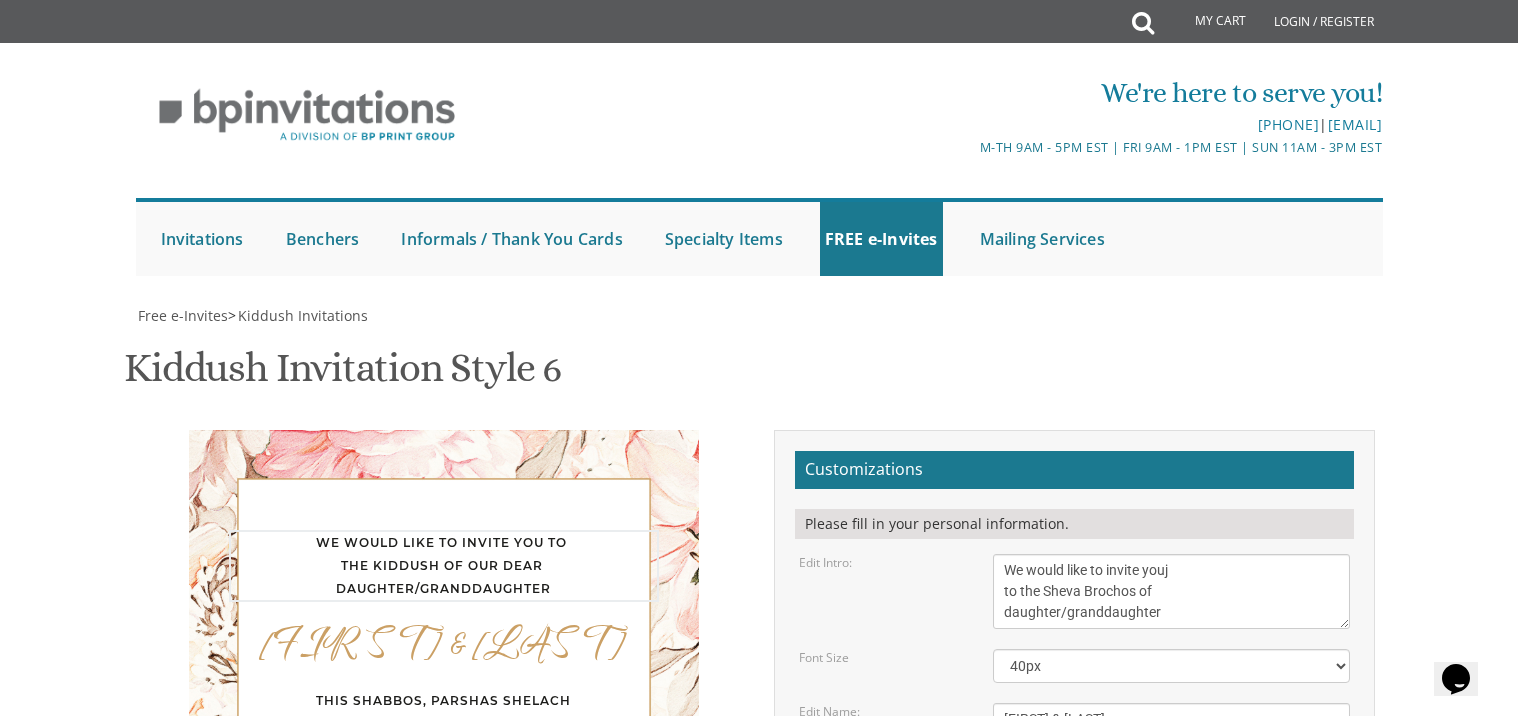 drag, startPoint x: 1005, startPoint y: 196, endPoint x: 1190, endPoint y: 228, distance: 187.74718 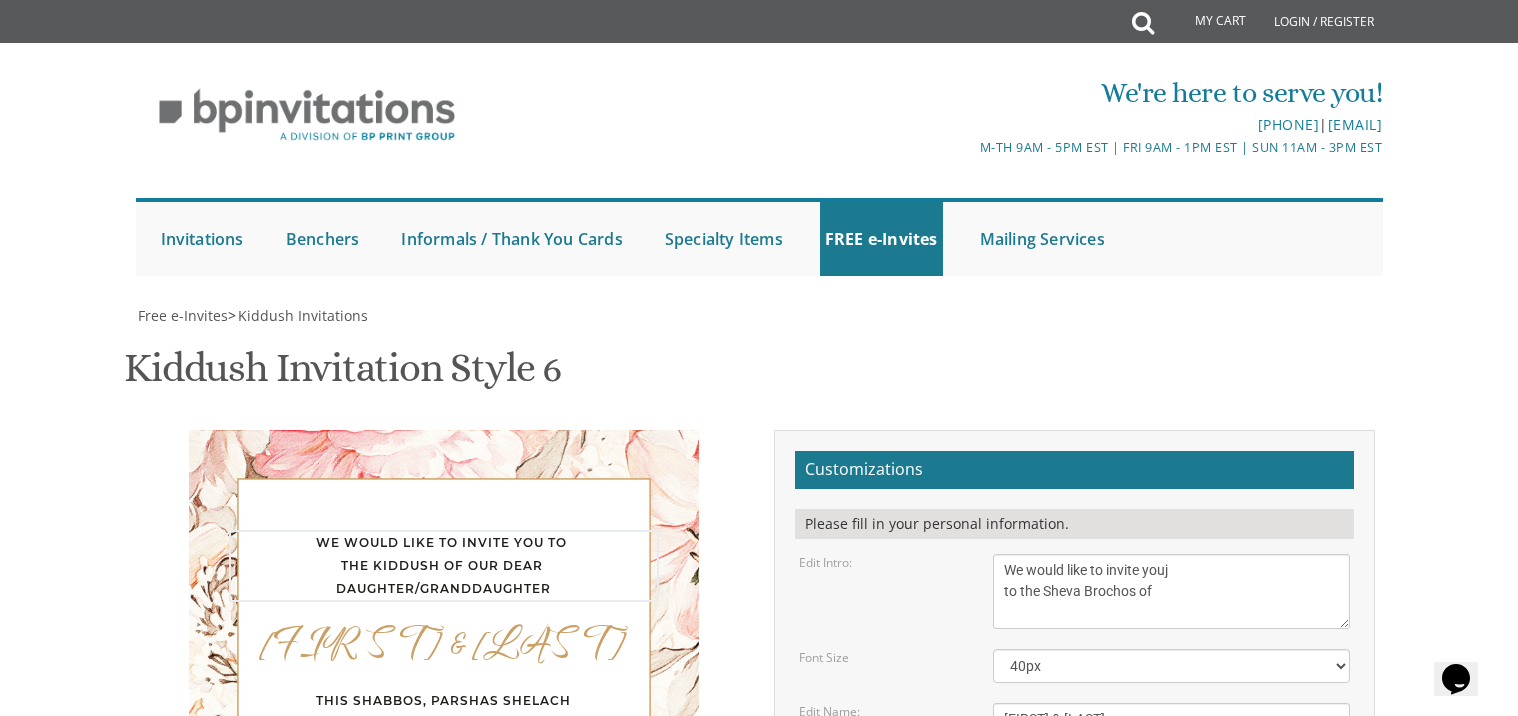 click on "We would like to invite you to
the Kiddush of our dear
daughter/granddaughter" at bounding box center (1172, 591) 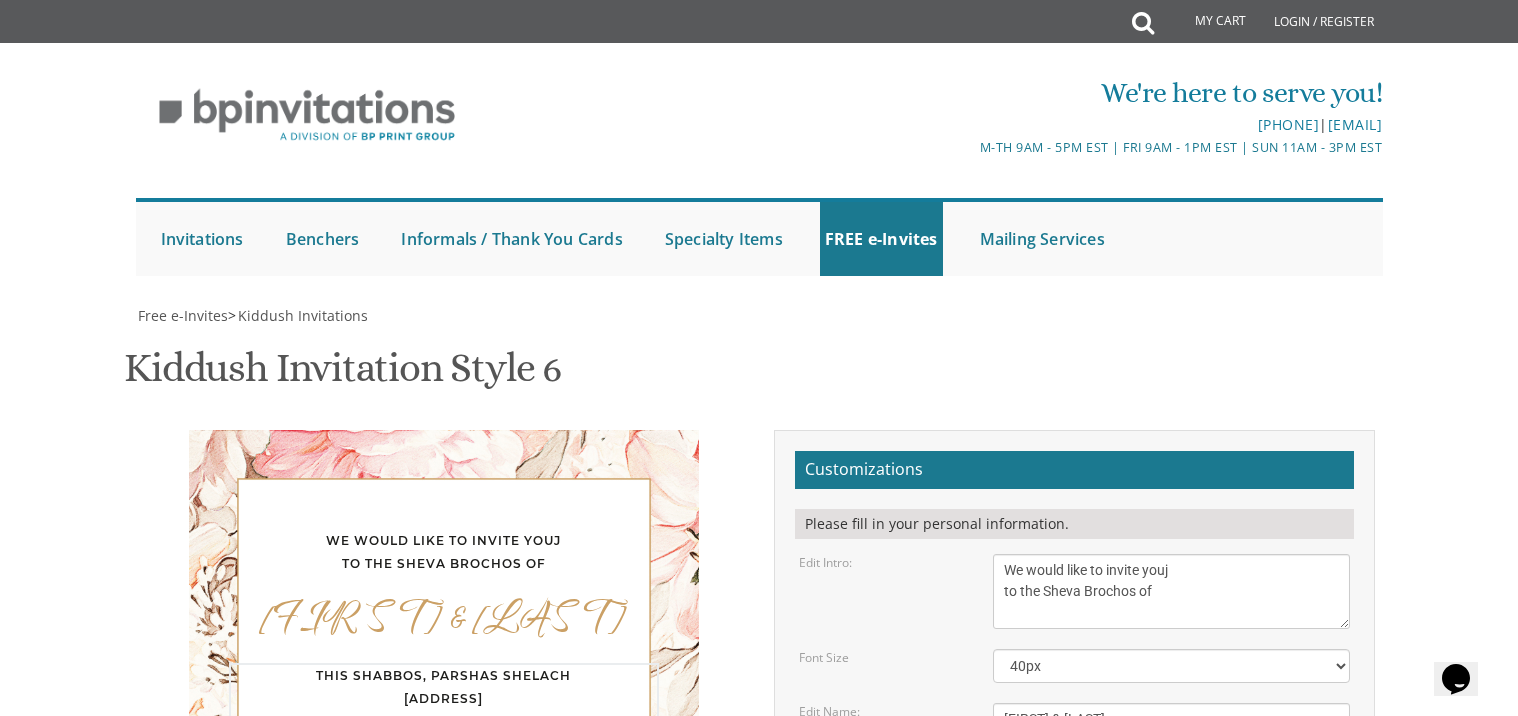 click on "This Shabbos, Parshas Shelach
[ADDRESS]
[NUMBER] [STREET]" at bounding box center (1172, 591) 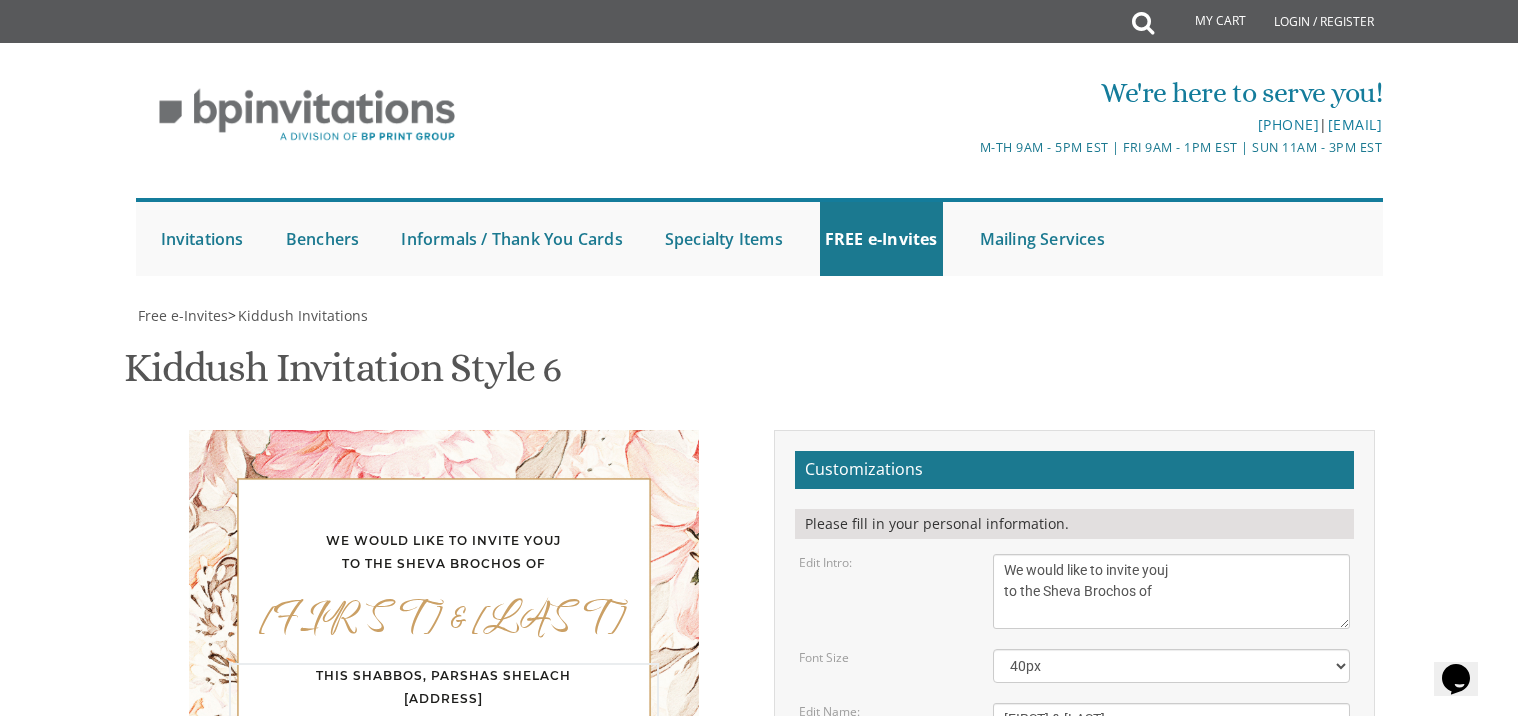 scroll, scrollTop: 220, scrollLeft: 0, axis: vertical 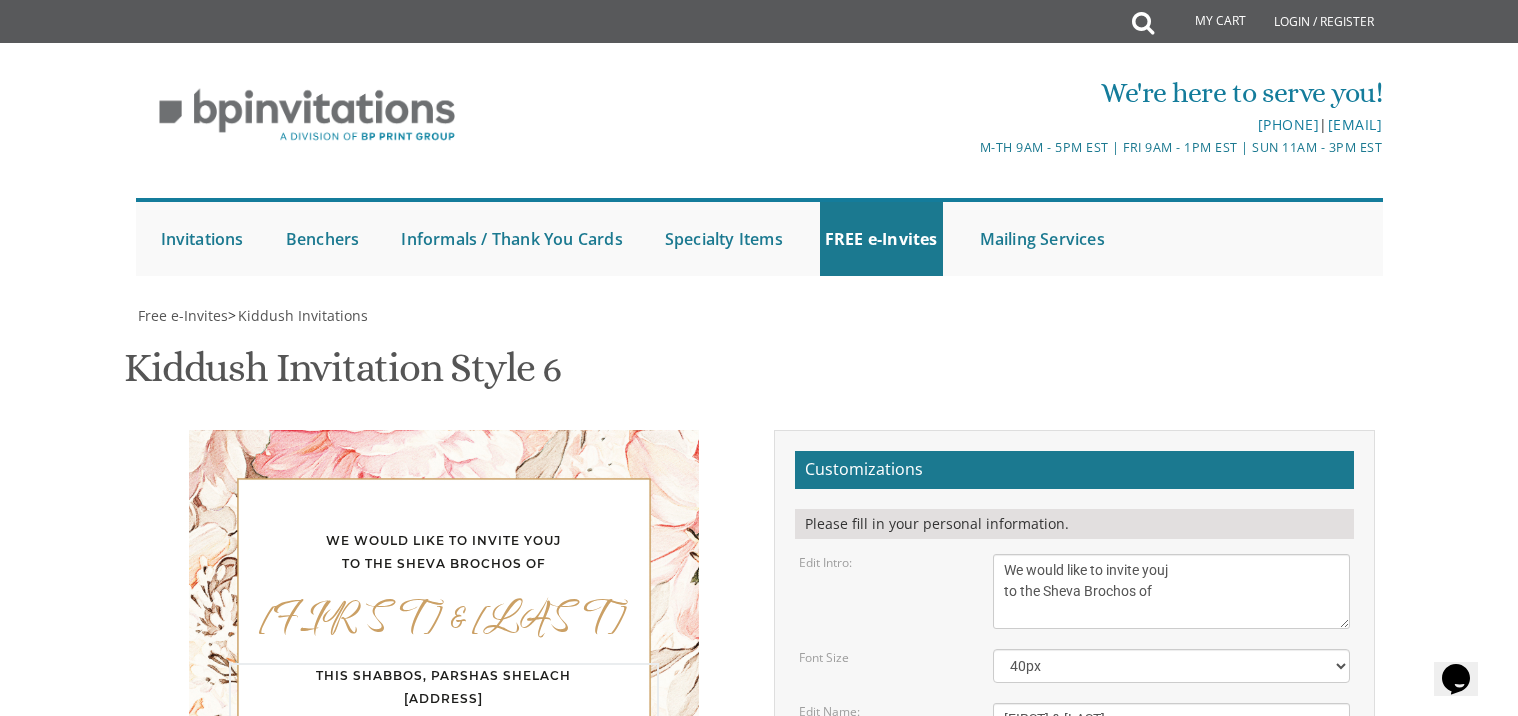 click on "This Shabbos, Parshas Shelach
[ADDRESS]
[NUMBER] [STREET]" at bounding box center [1172, 591] 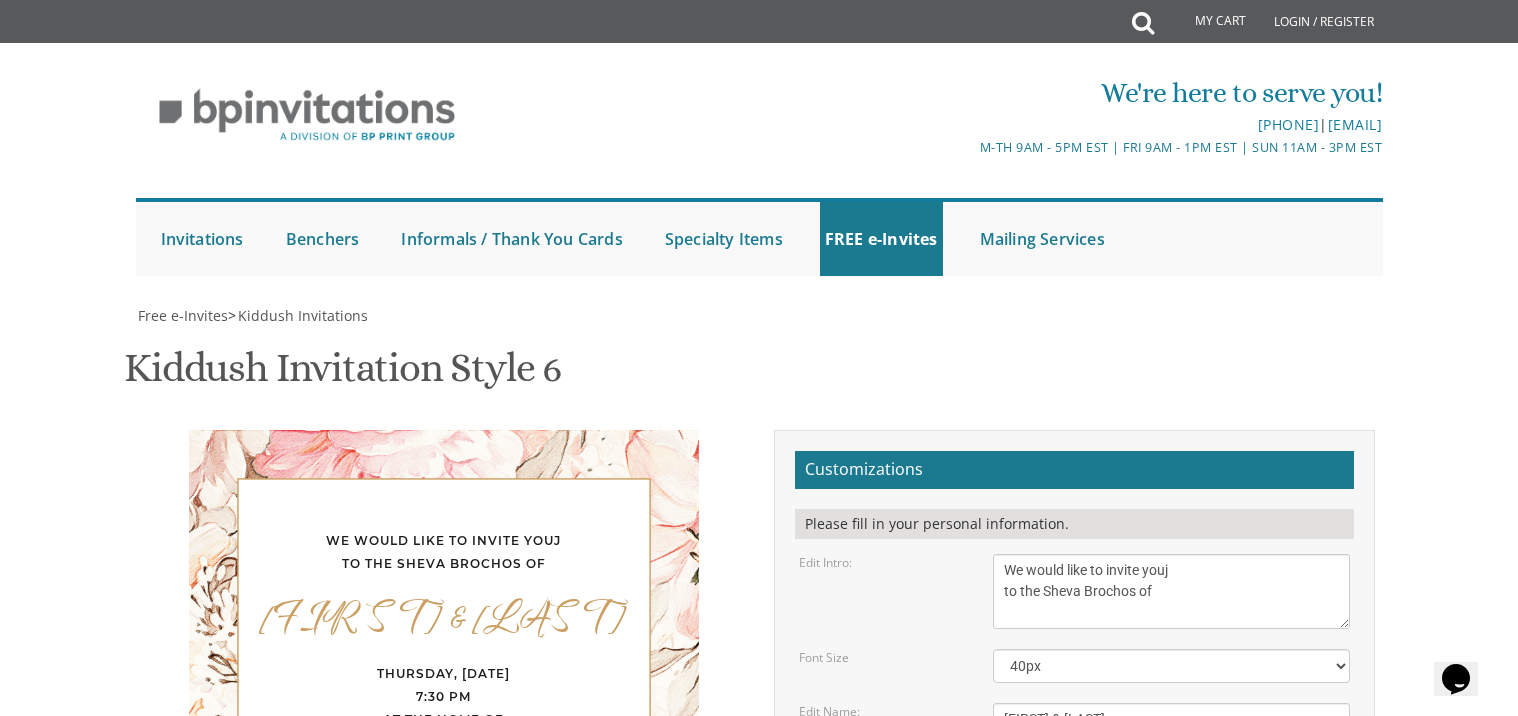 drag, startPoint x: 1018, startPoint y: 518, endPoint x: 1215, endPoint y: 529, distance: 197.30687 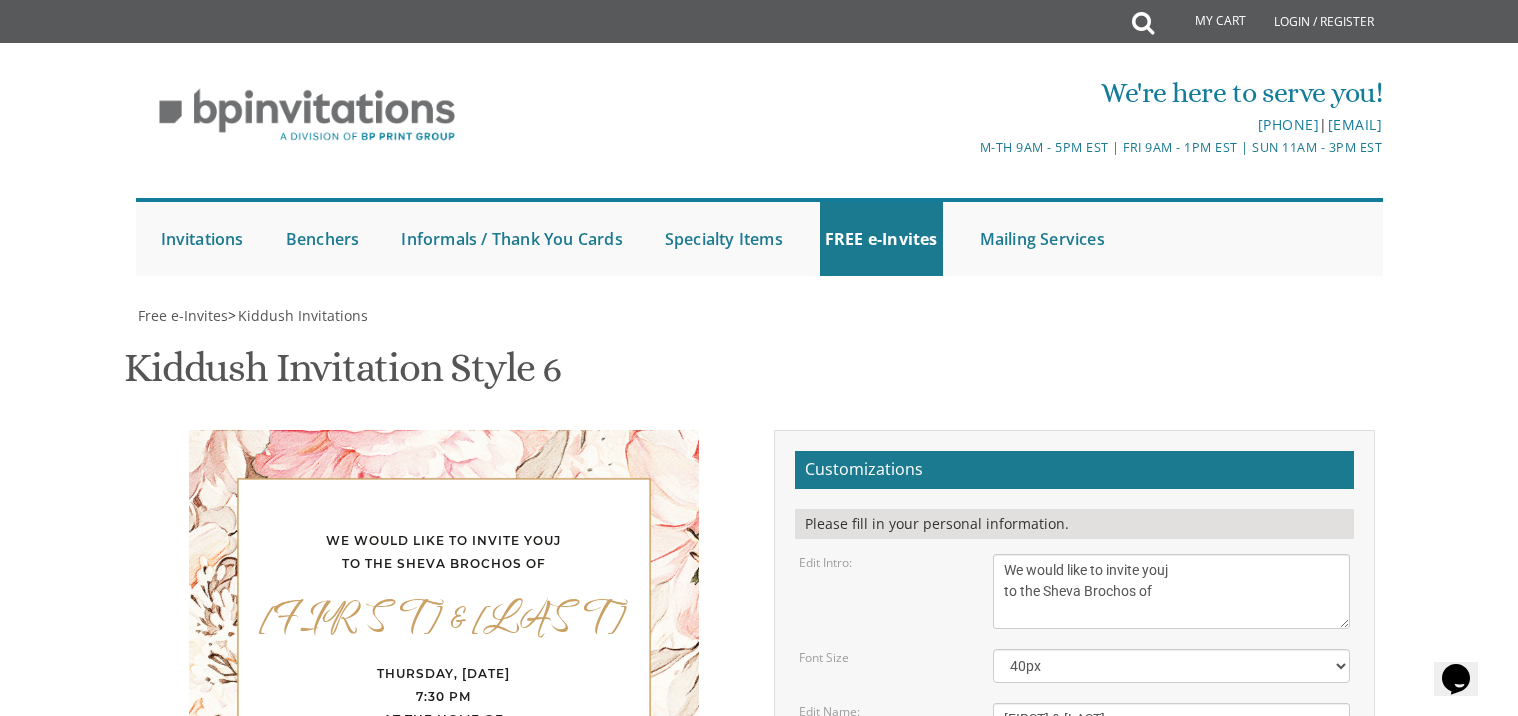 click on "We would like to invite youj
to the Sheva Brochos of
[FIRST] & [FIRST] [LAST]
Thursday, [DATE]
7:30 pm
at the home of
[FIRST] & [FIRST]
[NUMBER] [STREET] [PLACE]" at bounding box center [444, 661] 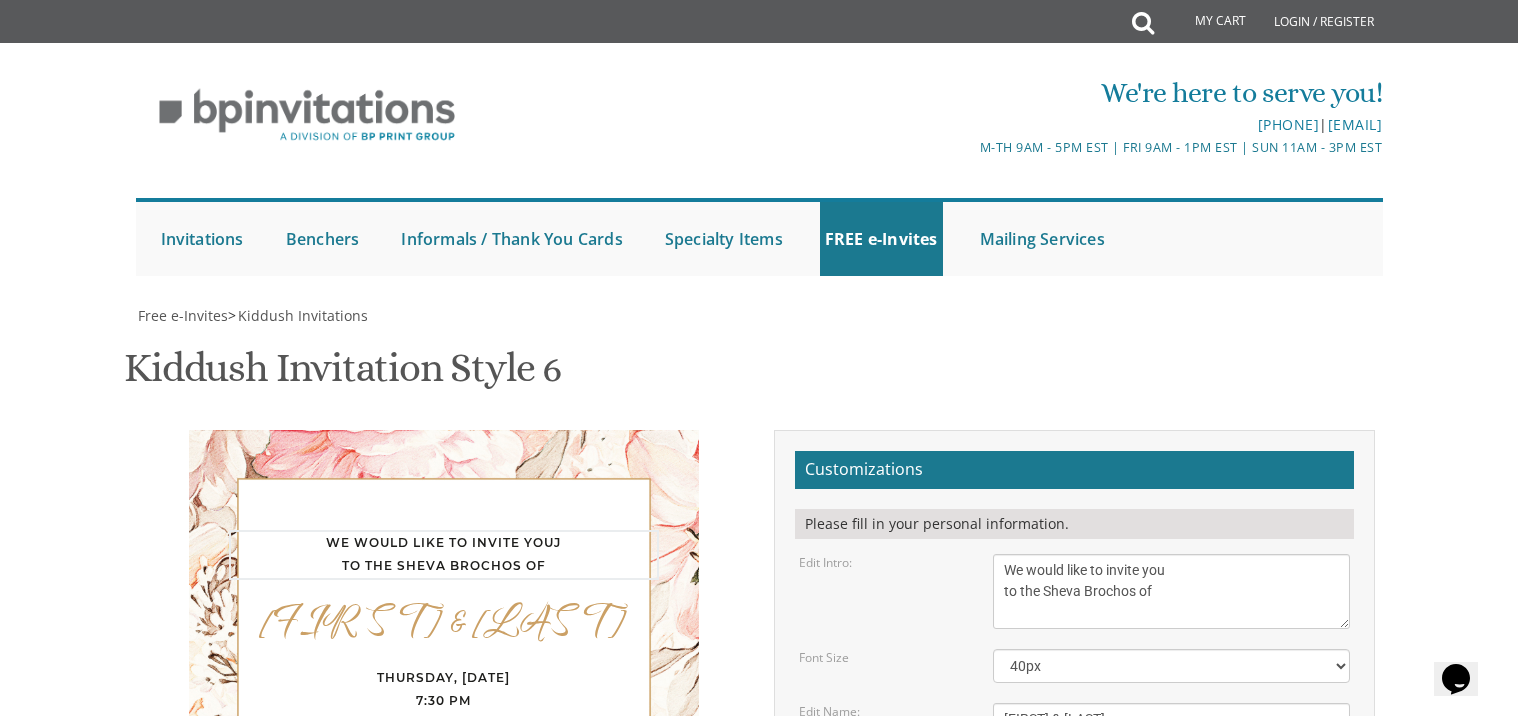 click on "We would like to invite you to
the Kiddush of our dear
daughter/granddaughter" at bounding box center [1172, 591] 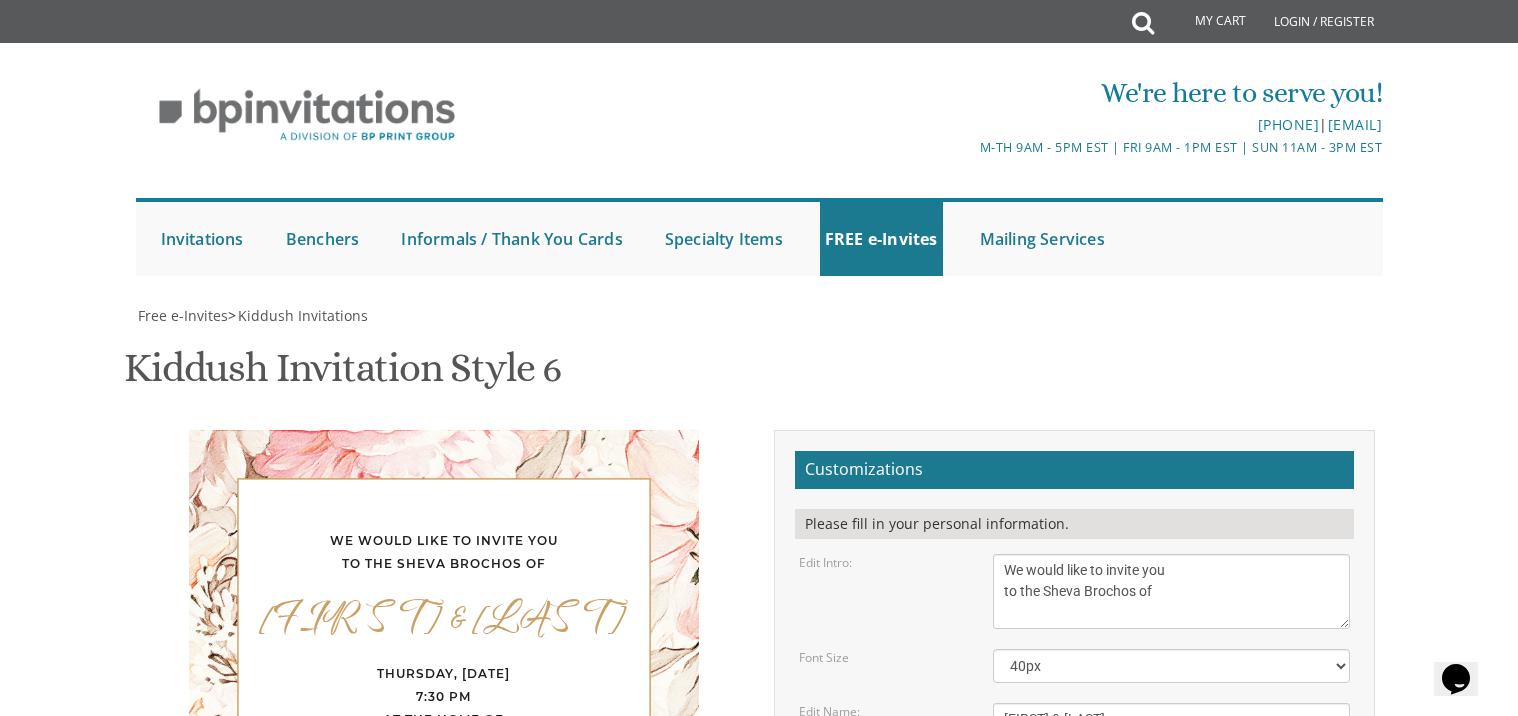 click on "[EMAIL]" at bounding box center [1074, 1024] 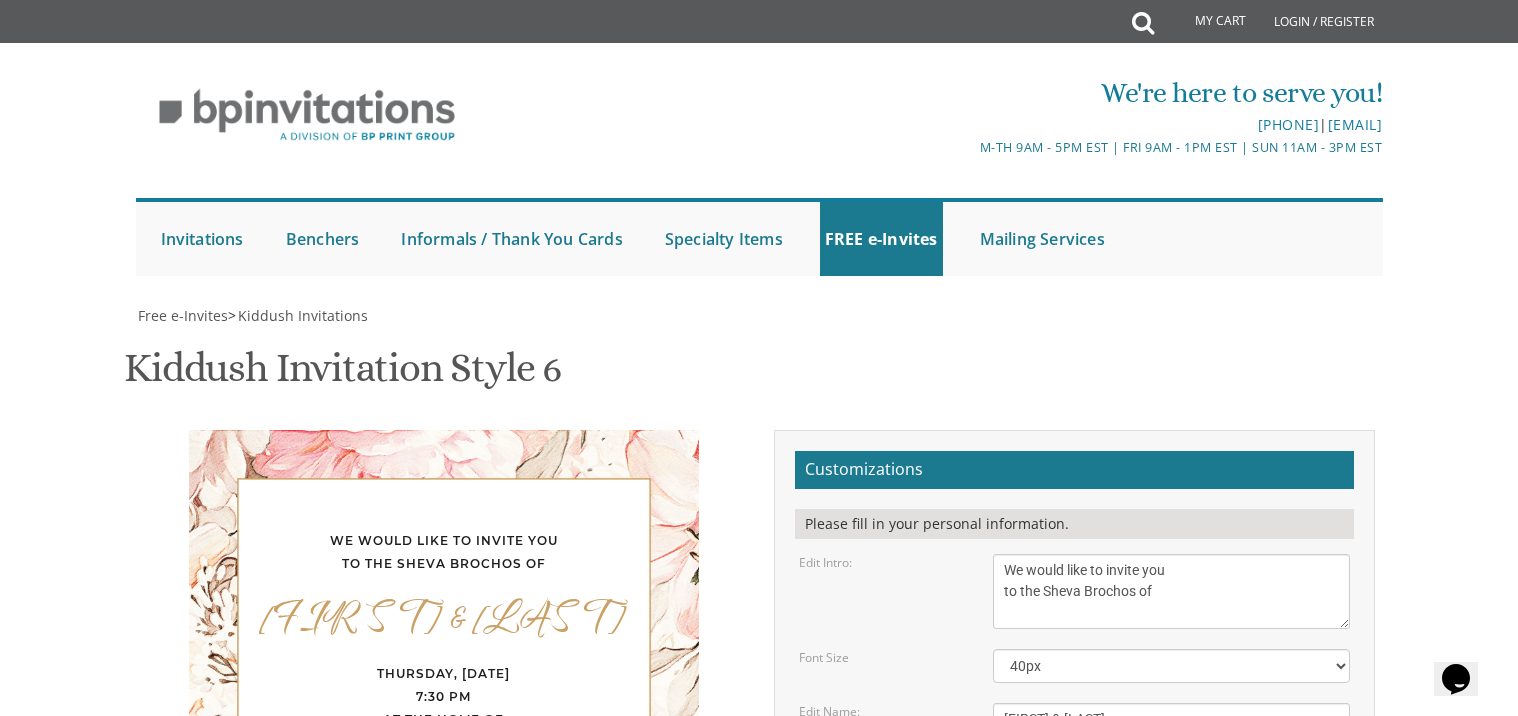 scroll, scrollTop: 454, scrollLeft: 0, axis: vertical 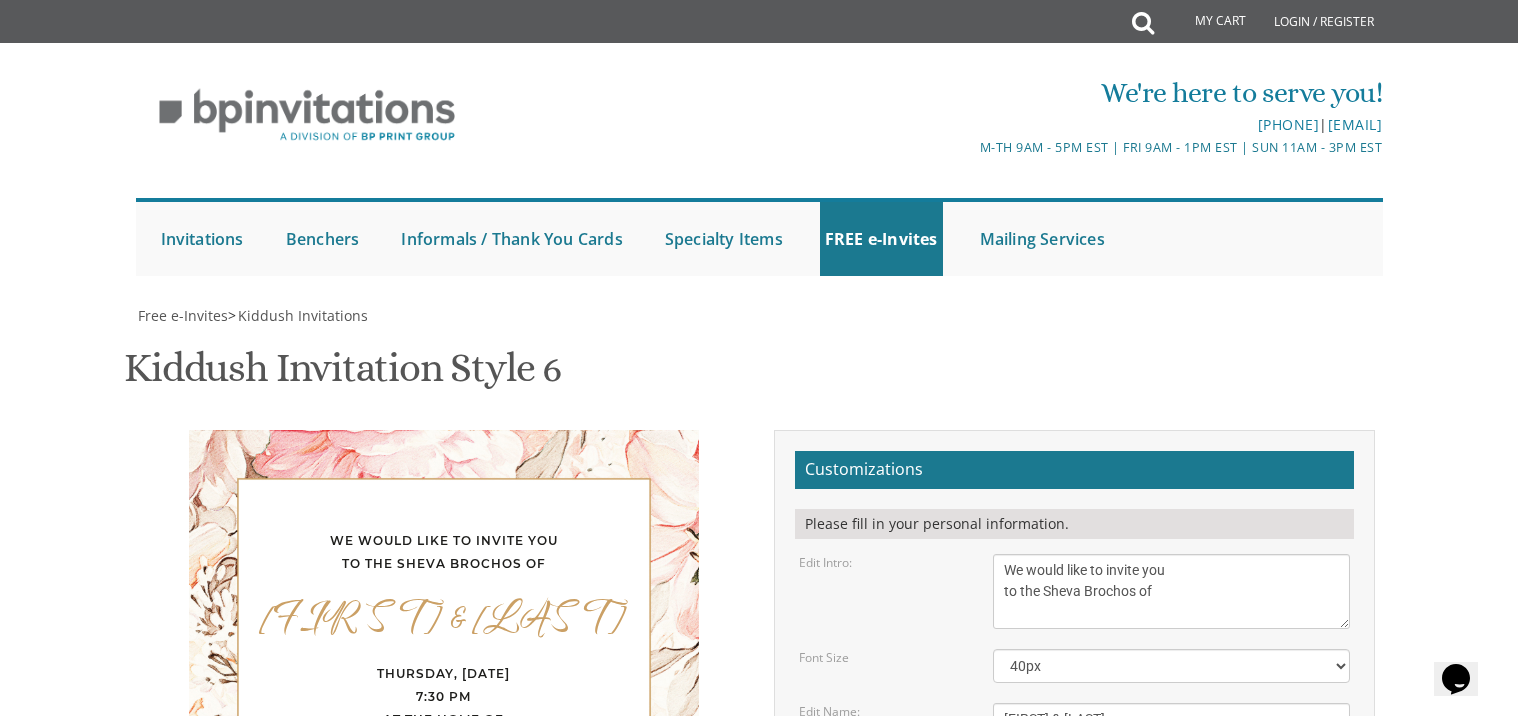 click on "[FIRST] and [FIRST]" at bounding box center (1172, 591) 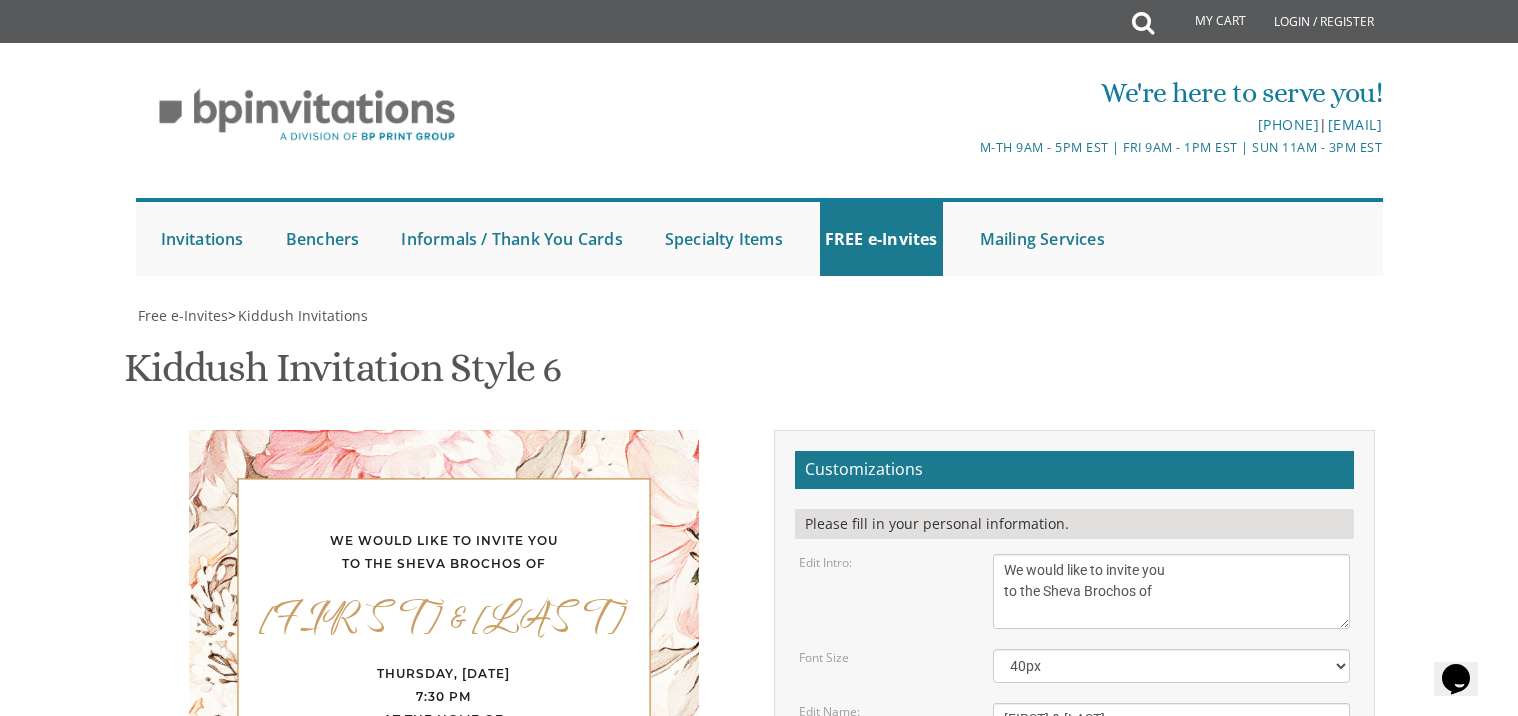 scroll, scrollTop: 14, scrollLeft: 0, axis: vertical 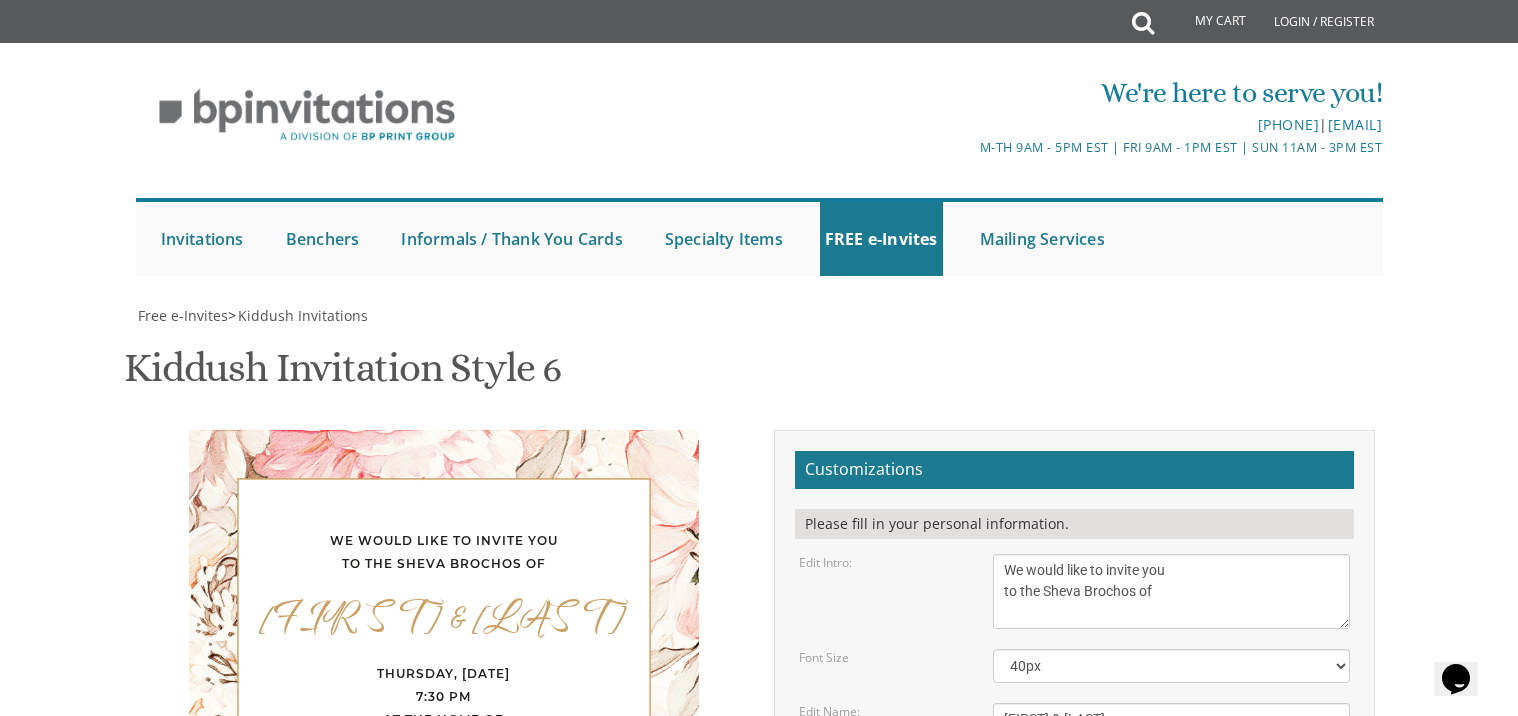 click on "[FIRST] and [FIRST]" at bounding box center (1172, 591) 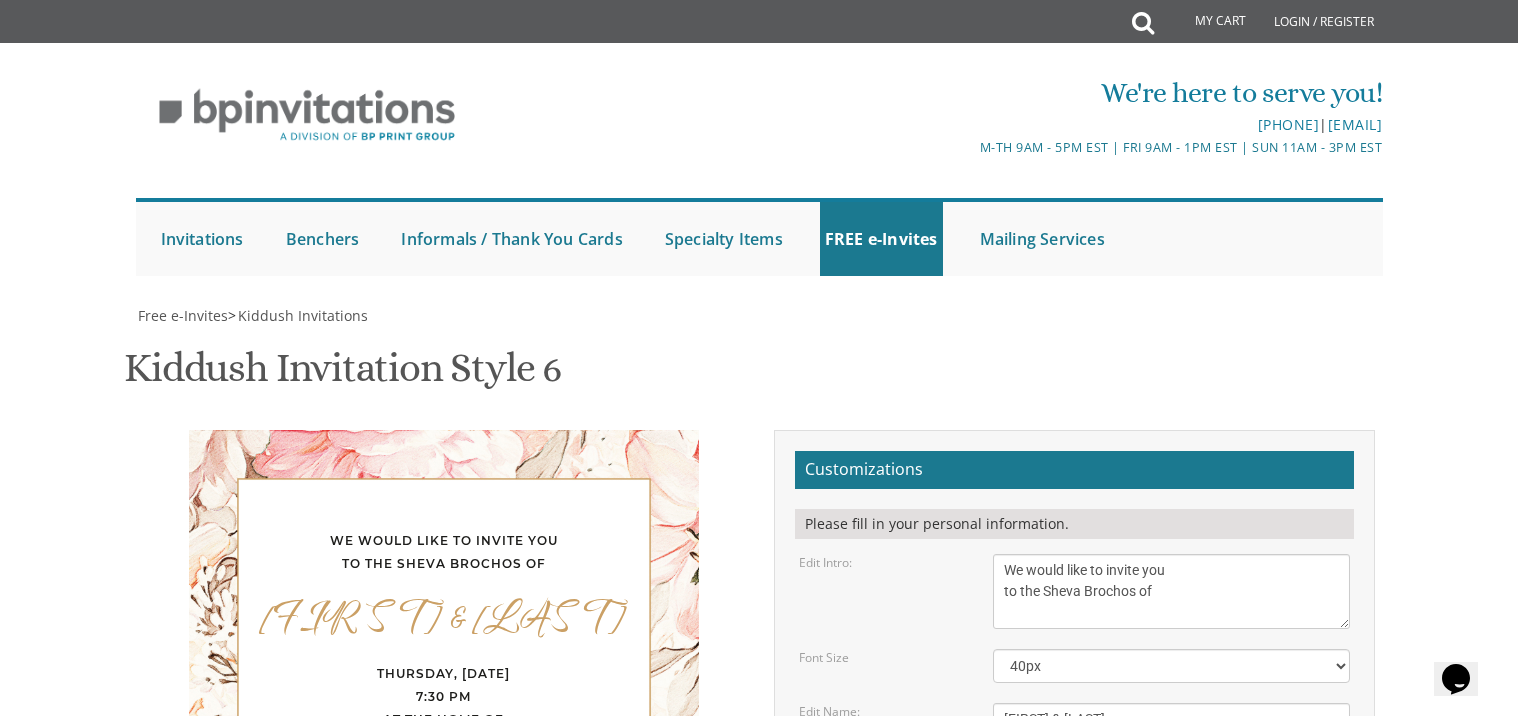 click on "[EMAIL]" at bounding box center [834, 1013] 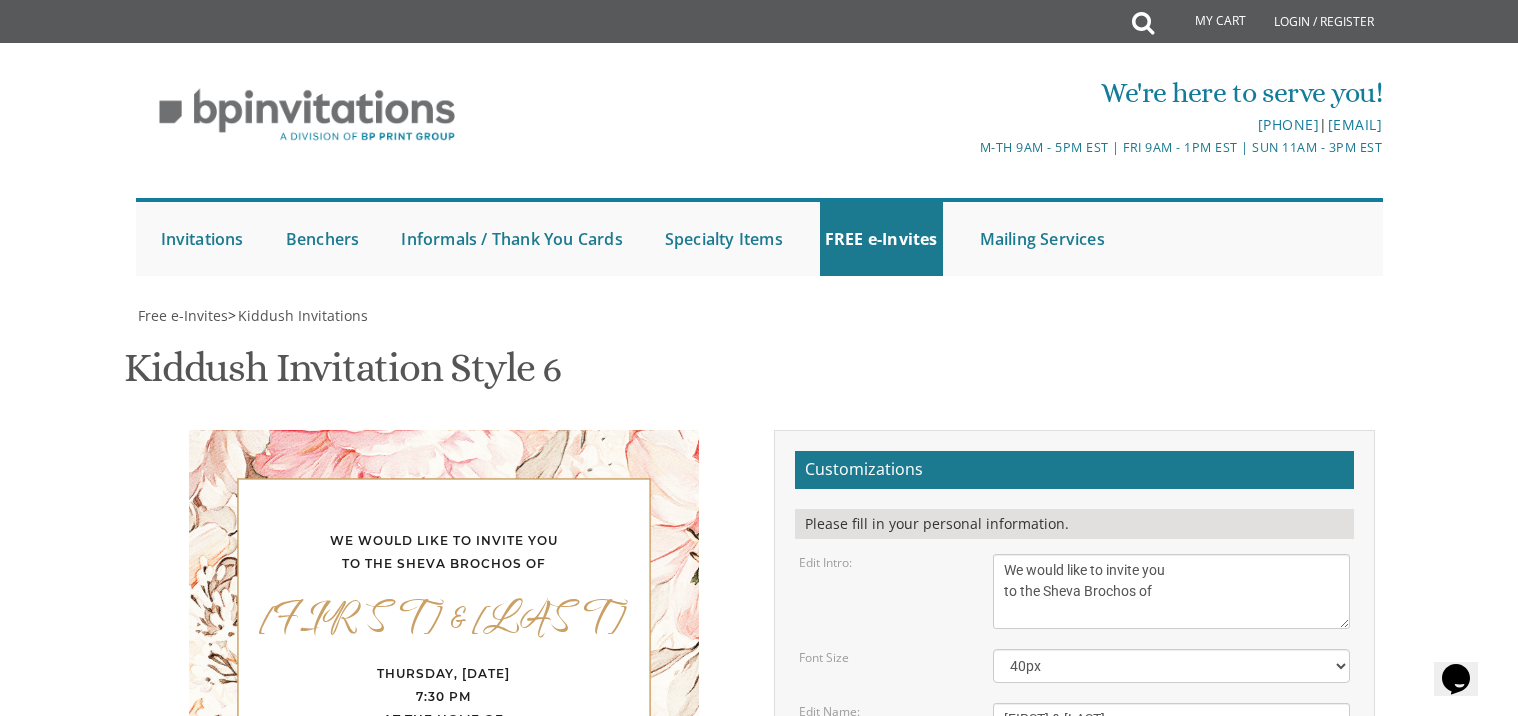 type on "[EMAIL]" 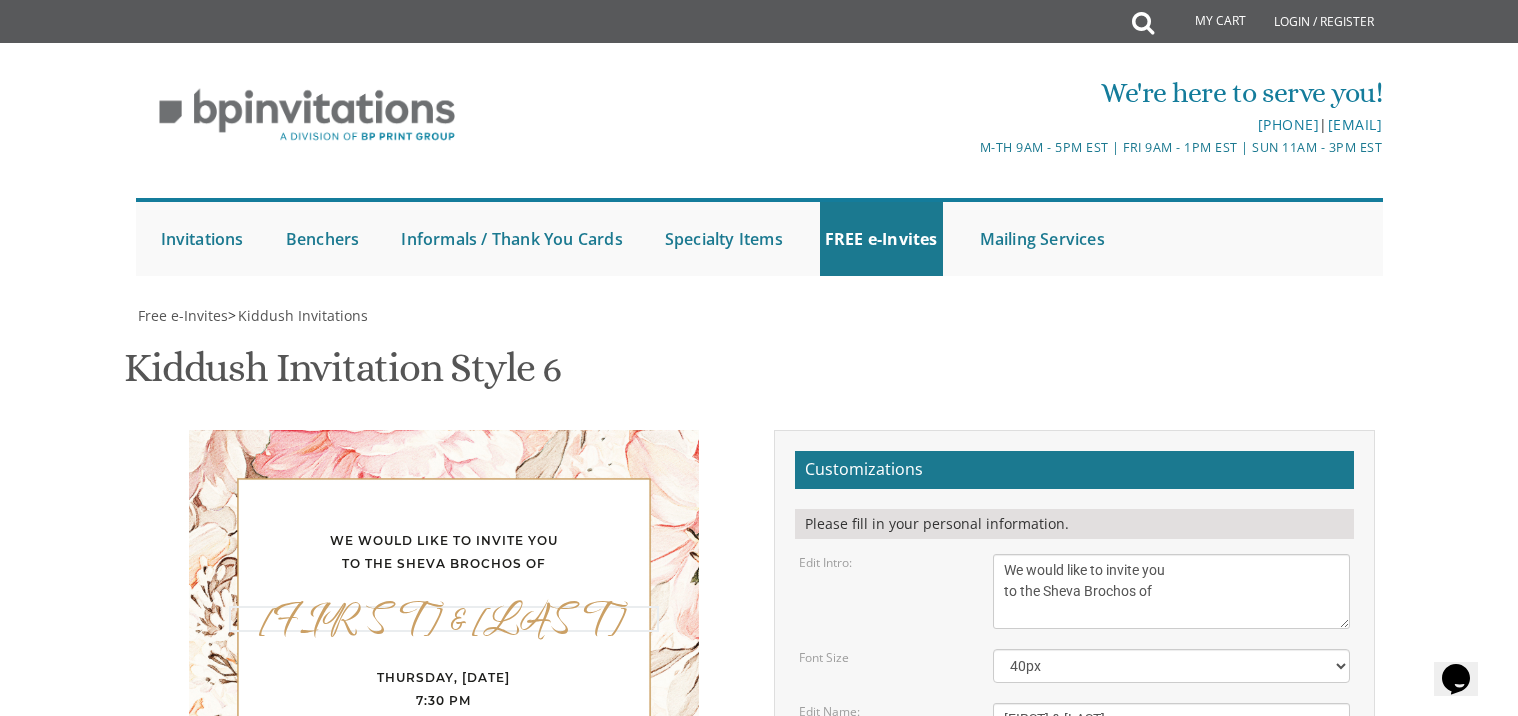 click on "[FIRST]" at bounding box center [1172, 591] 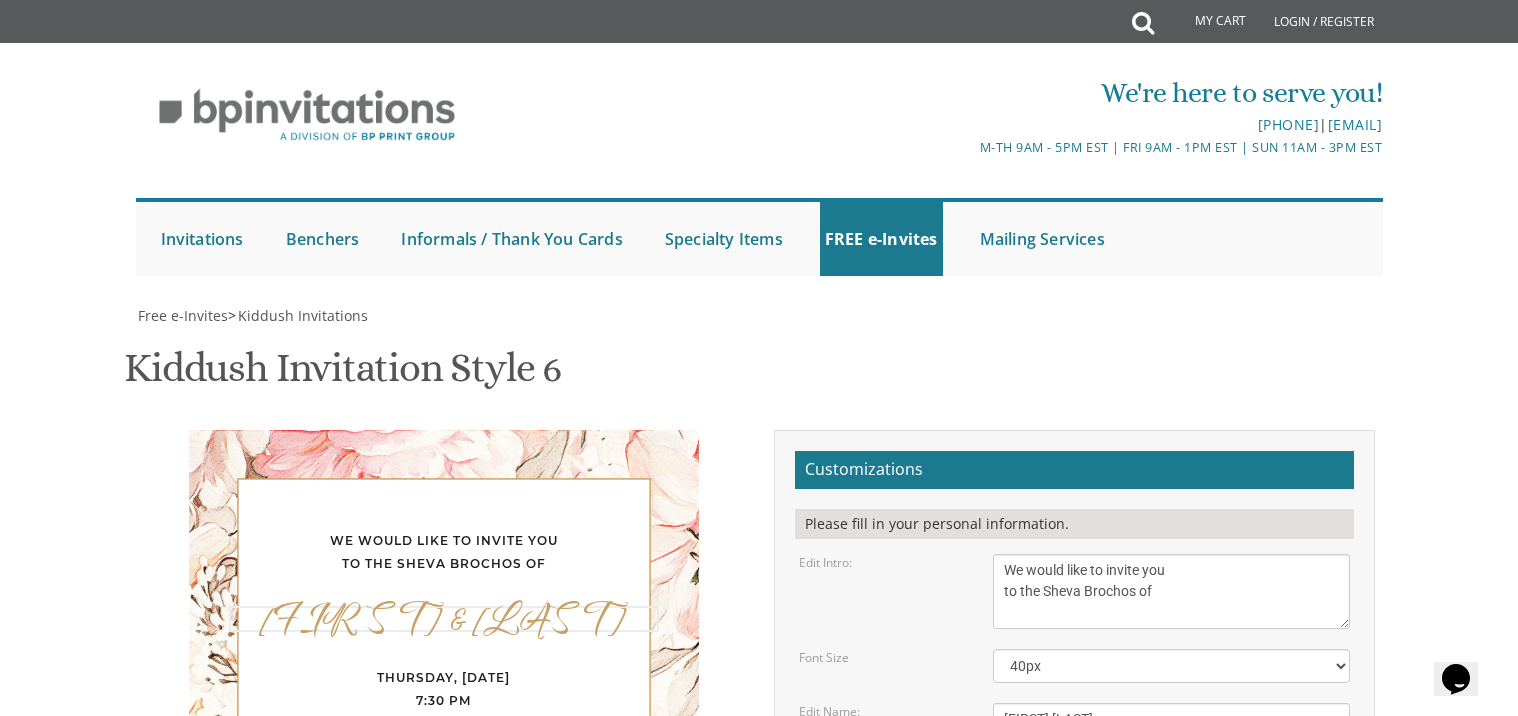 type on "[FIRST] [LAST]" 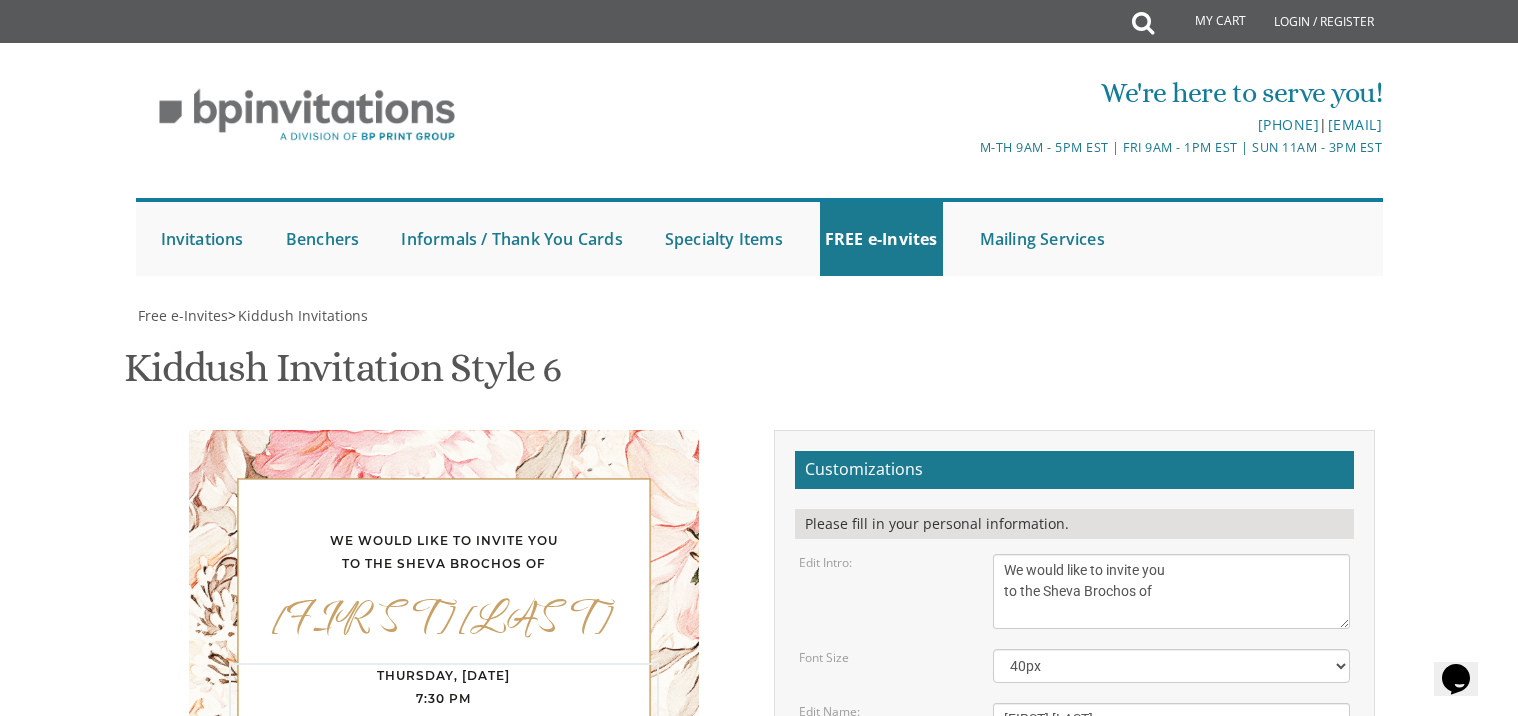 scroll, scrollTop: 438, scrollLeft: 0, axis: vertical 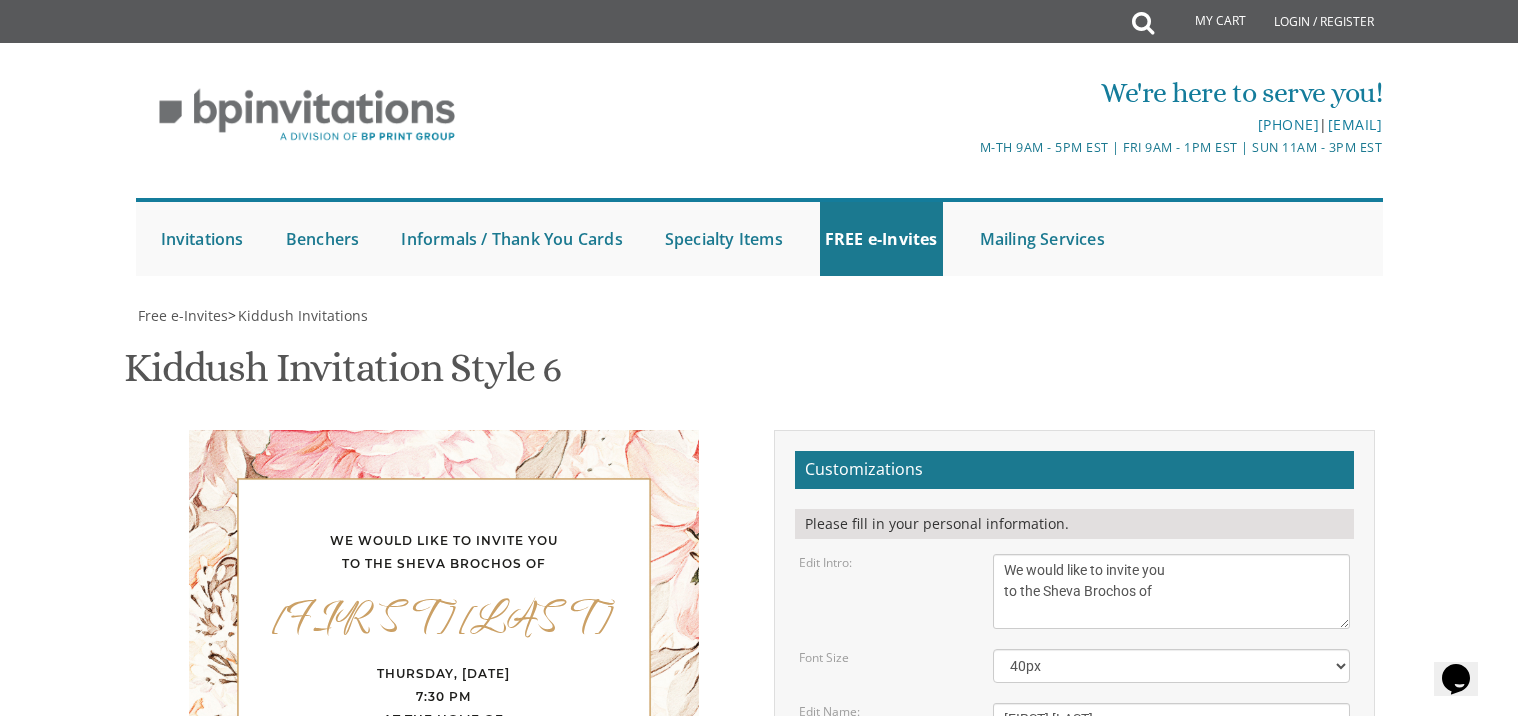click on "We would like to invite you
to the Sheva Brochos of
[FIRST] [LAST]
Thursday, [DATE]
7:30 pm
at the home of
[FIRST] & [LAST]
[NUMBER] [STREET]
[LAST], [LAST], [LAST], [CITY] [LAST], [LAST] and [LAST]" at bounding box center (444, 680) 